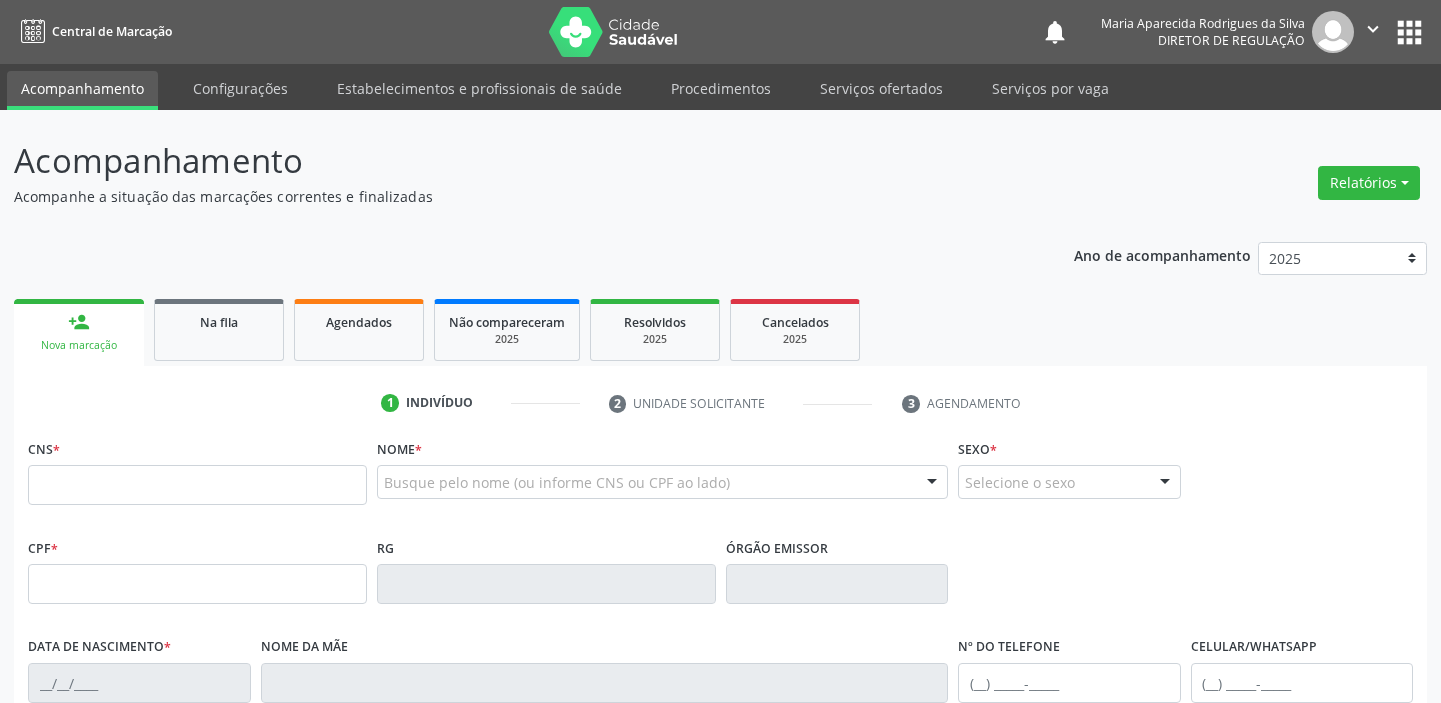 click on "Serviços ofertados" at bounding box center [881, 88] 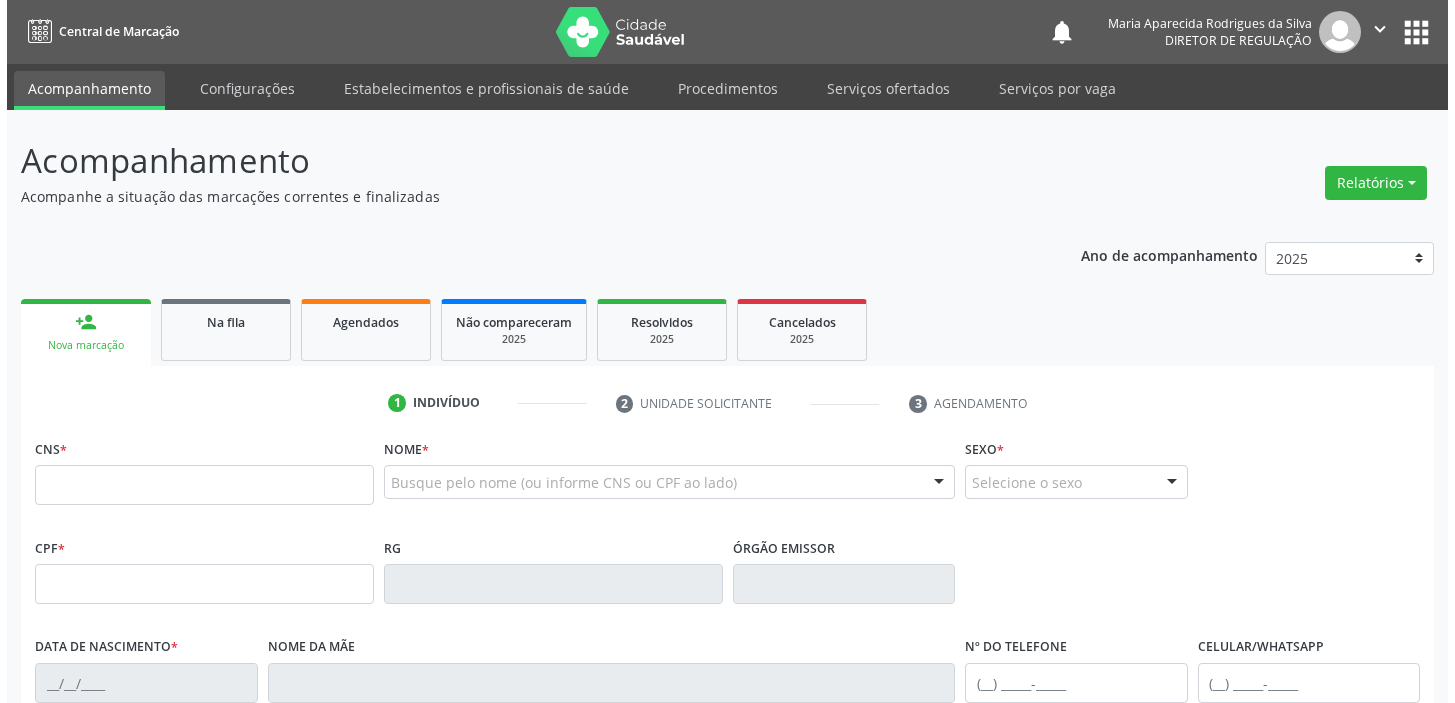scroll, scrollTop: 0, scrollLeft: 0, axis: both 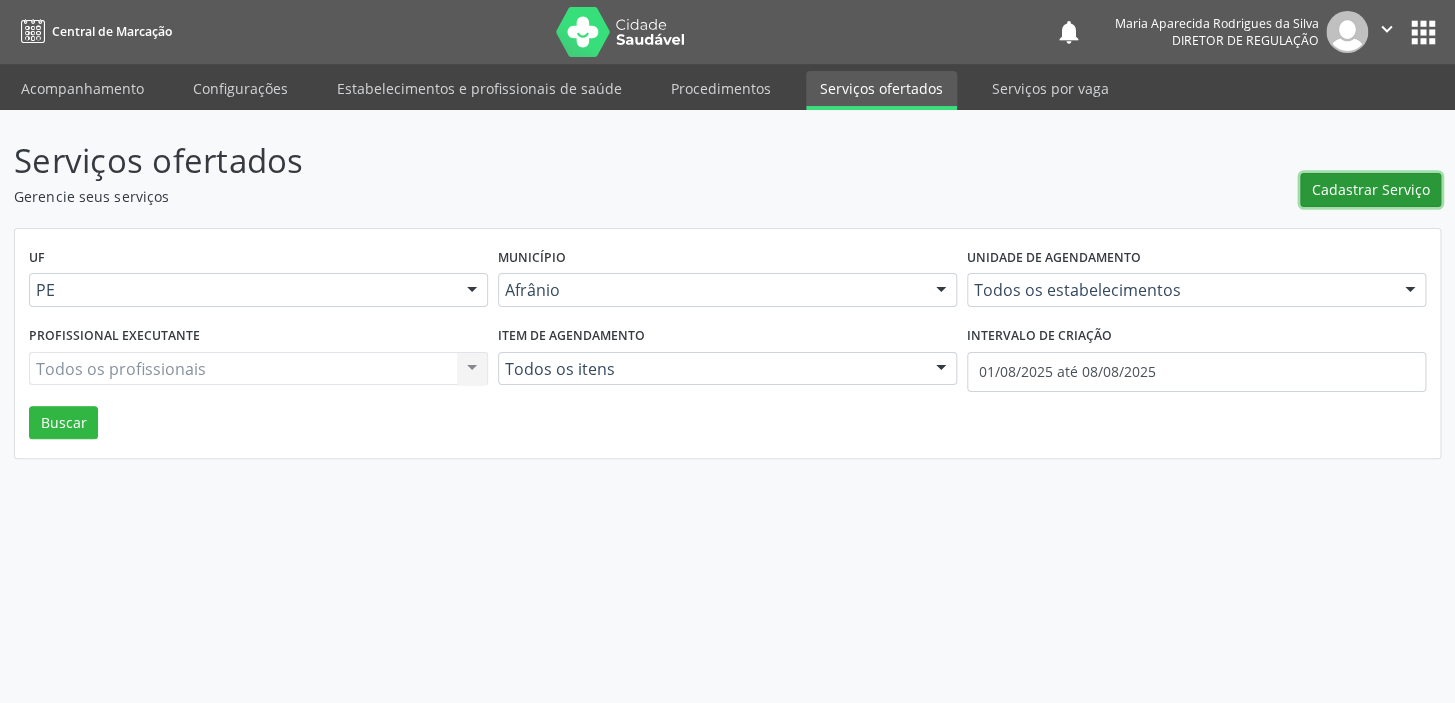 click on "Cadastrar Serviço" at bounding box center (1371, 189) 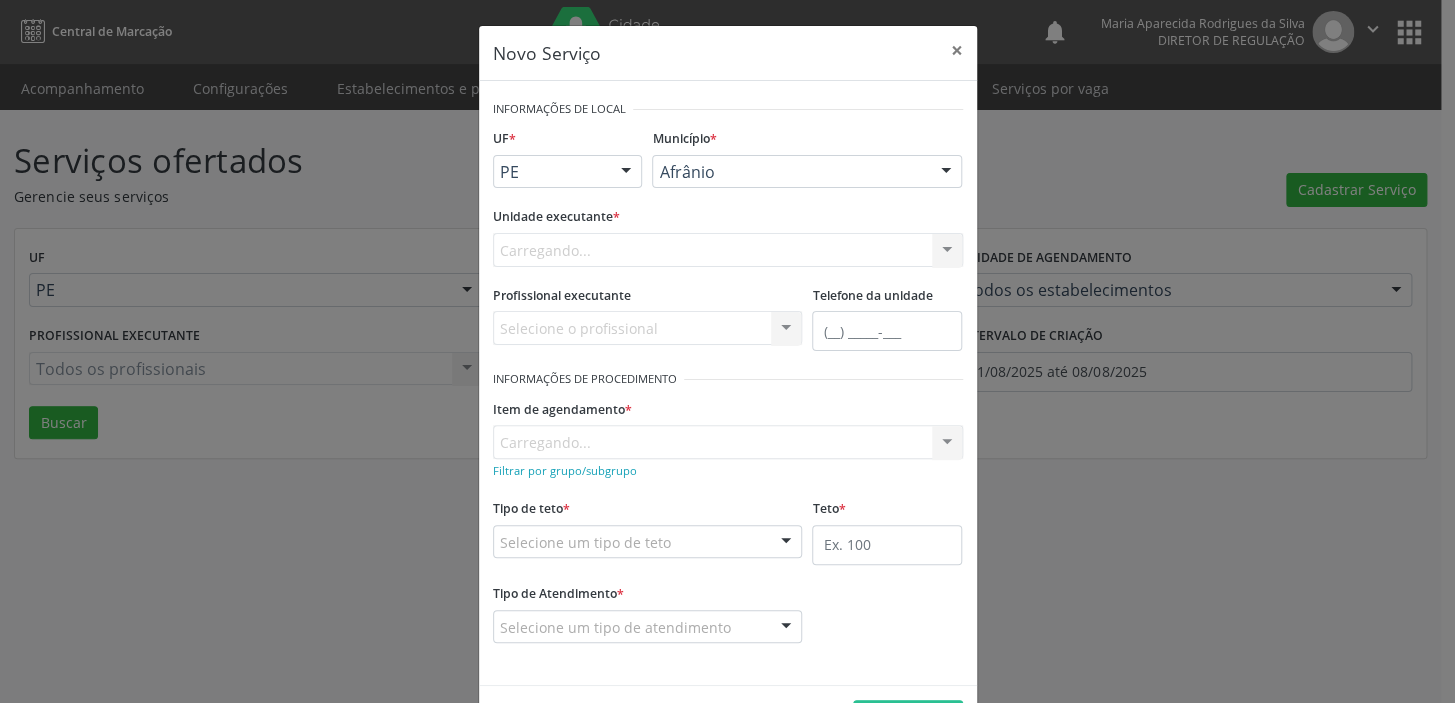 scroll, scrollTop: 0, scrollLeft: 0, axis: both 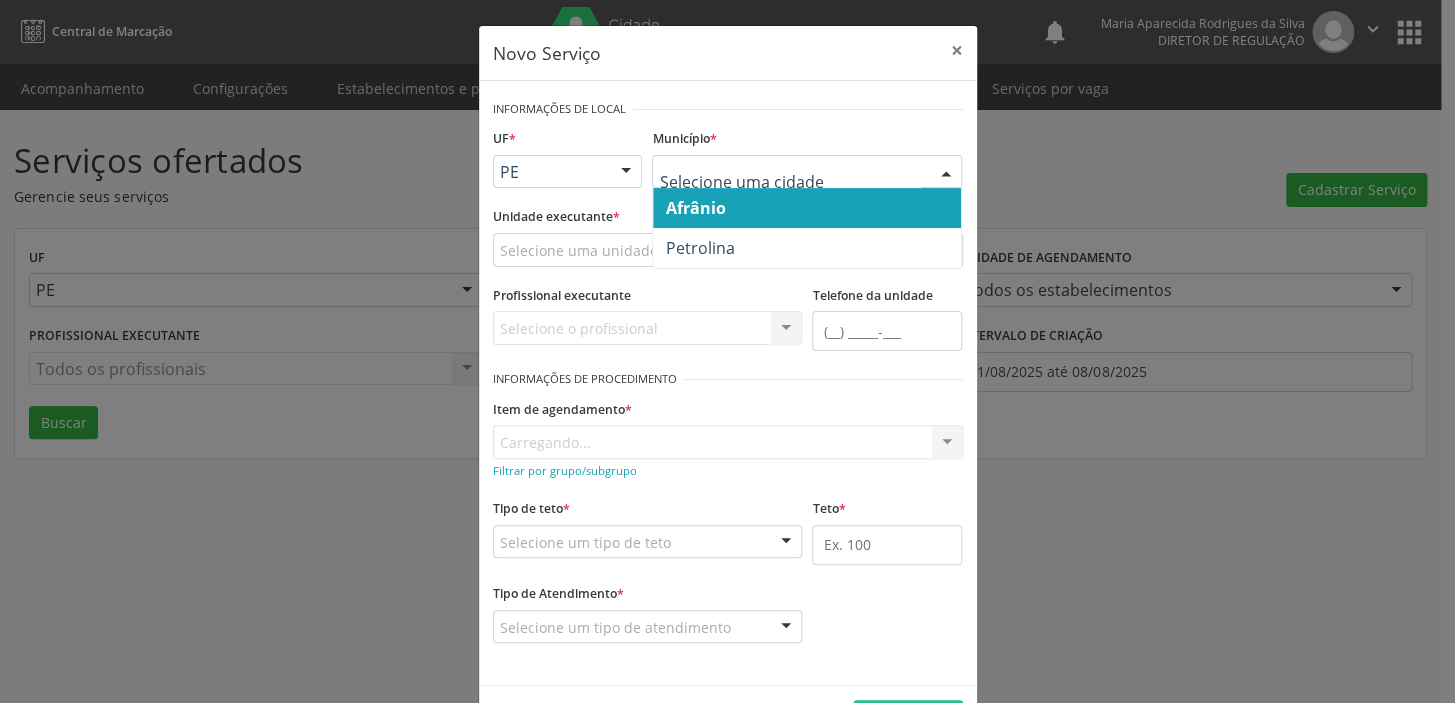 click on "Afrânio" at bounding box center [695, 208] 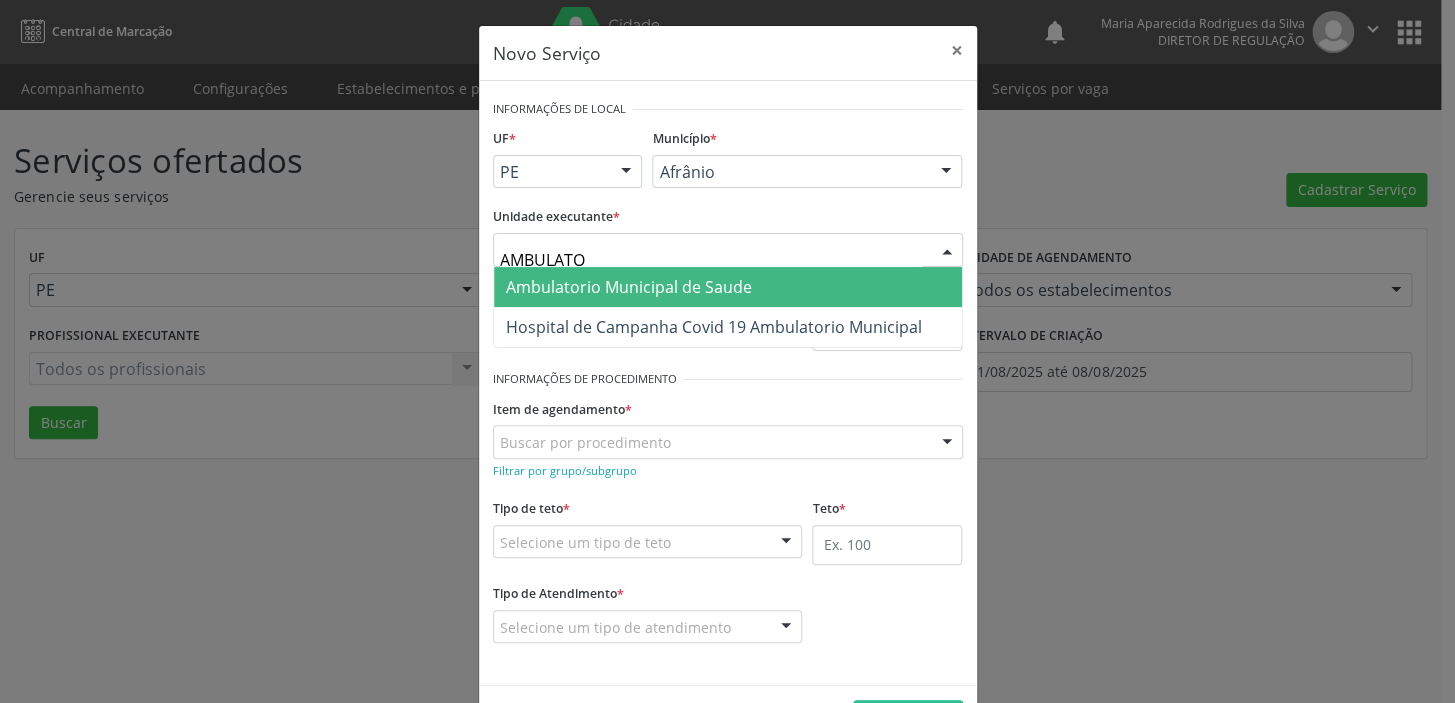 type on "AMBULATOR" 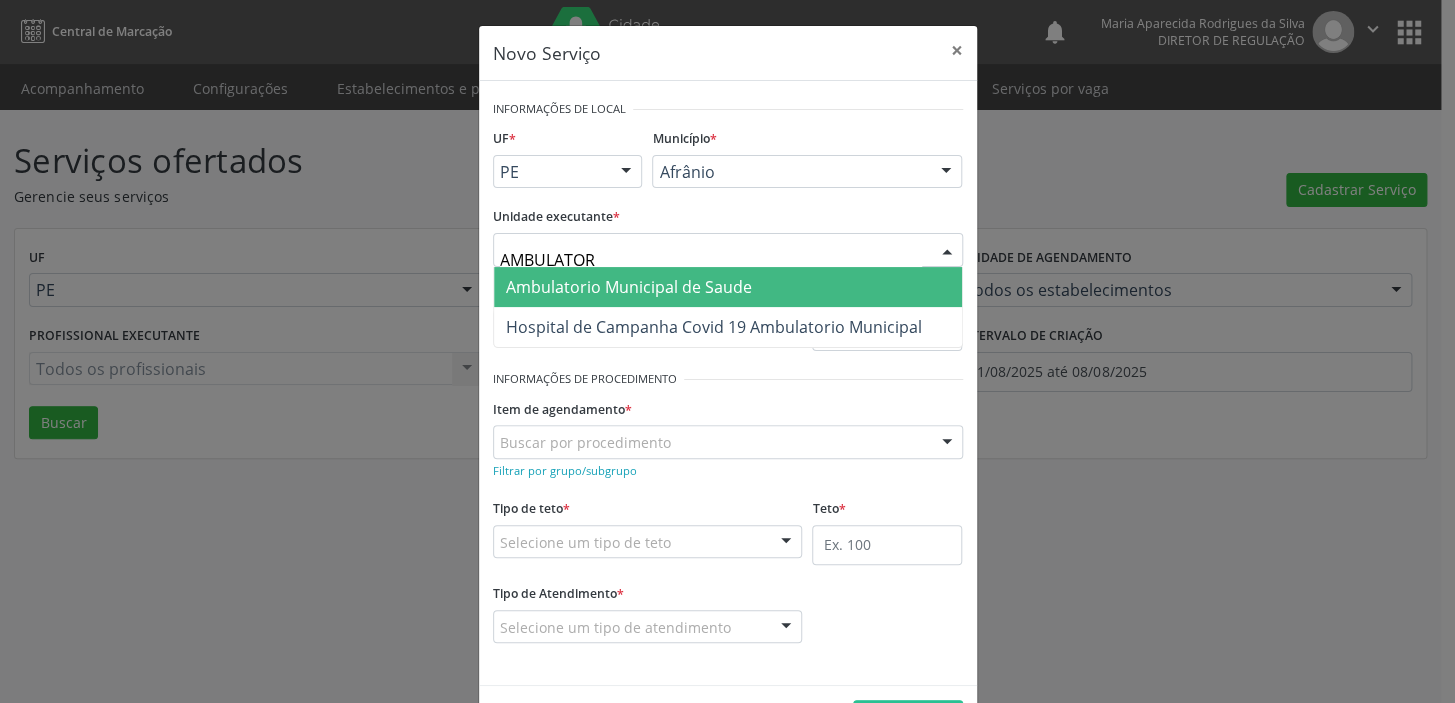 click on "Ambulatorio Municipal de Saude" at bounding box center [629, 287] 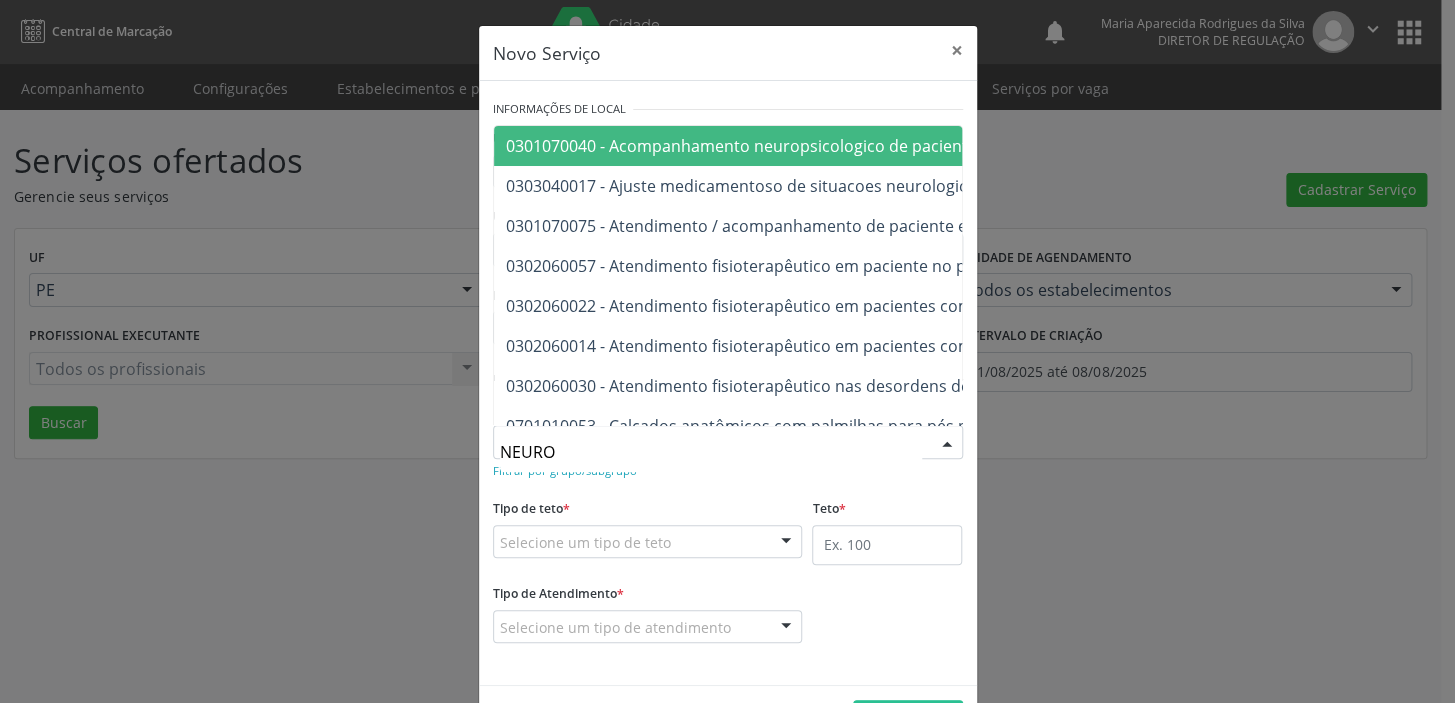 type on "NEUROC" 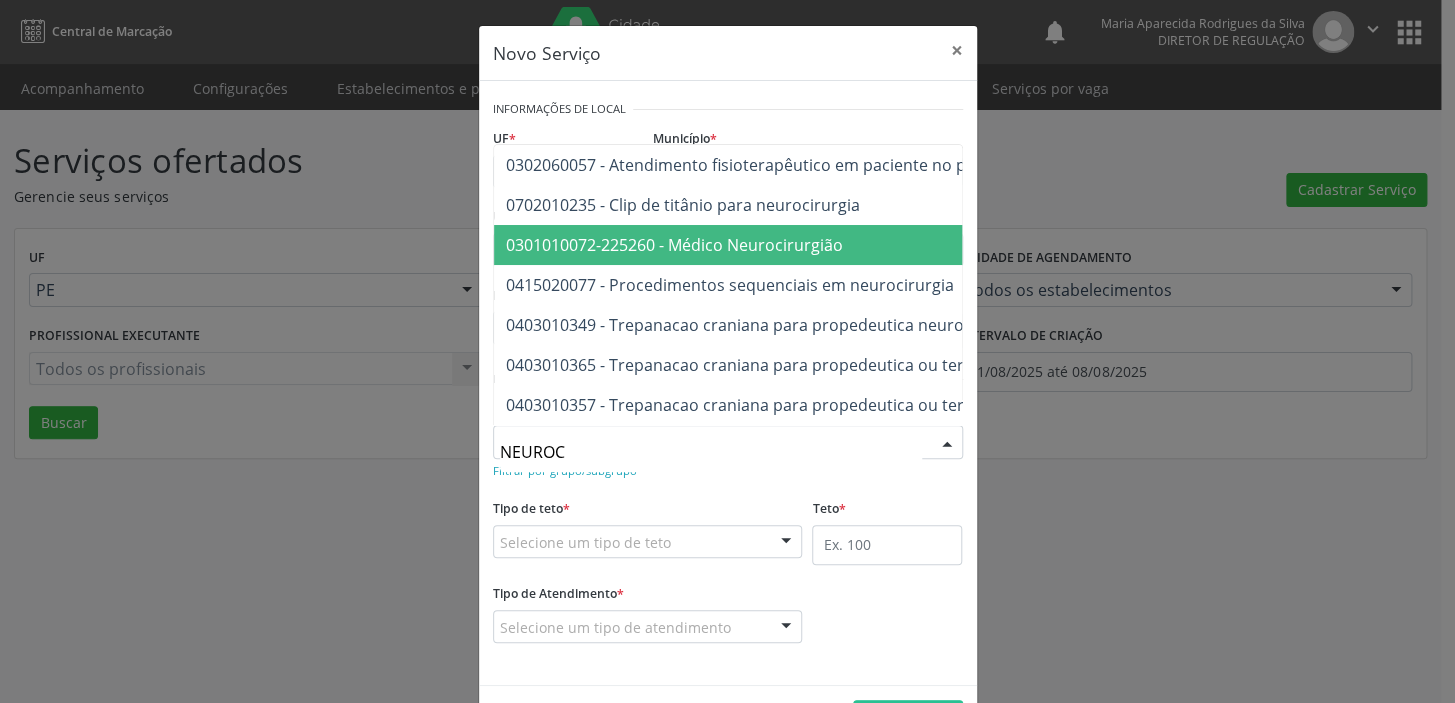 click on "0301010072-225260 - Médico Neurocirurgião" at bounding box center (674, 245) 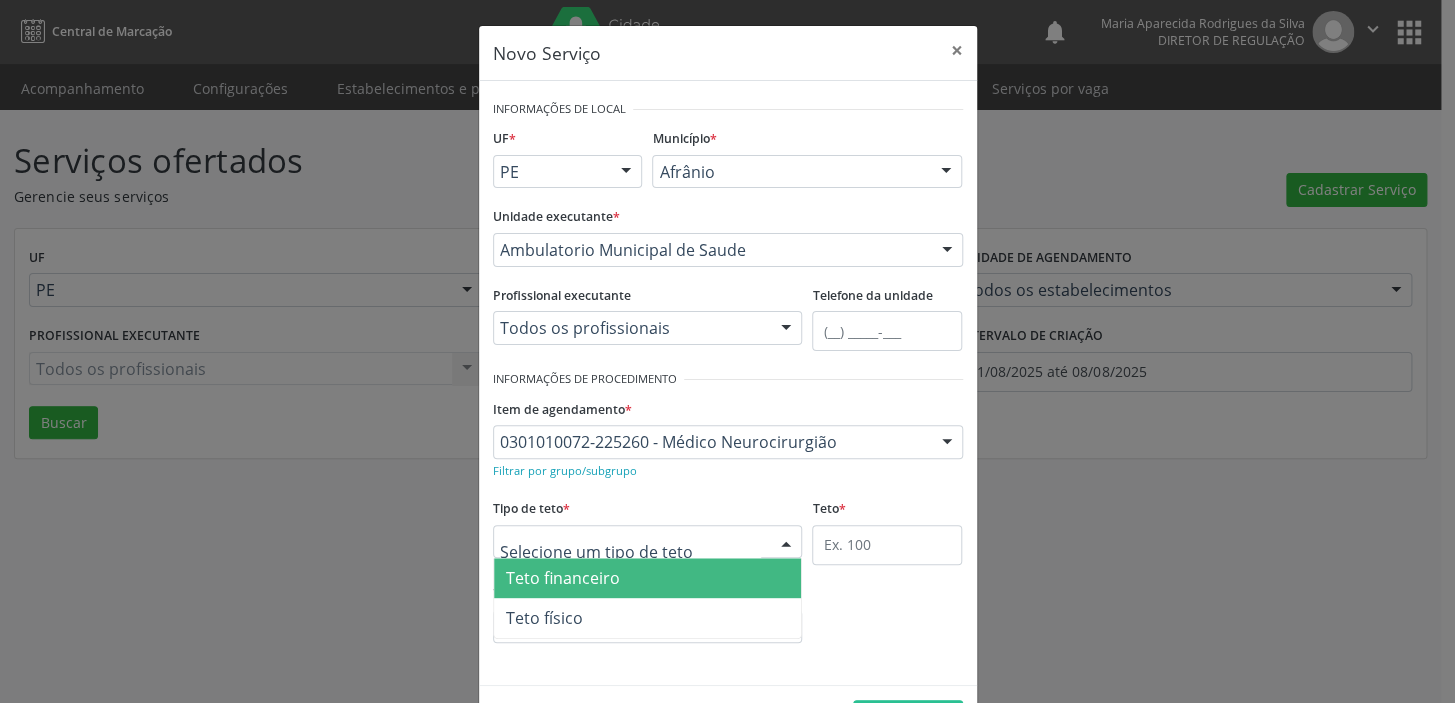 drag, startPoint x: 550, startPoint y: 537, endPoint x: 549, endPoint y: 582, distance: 45.01111 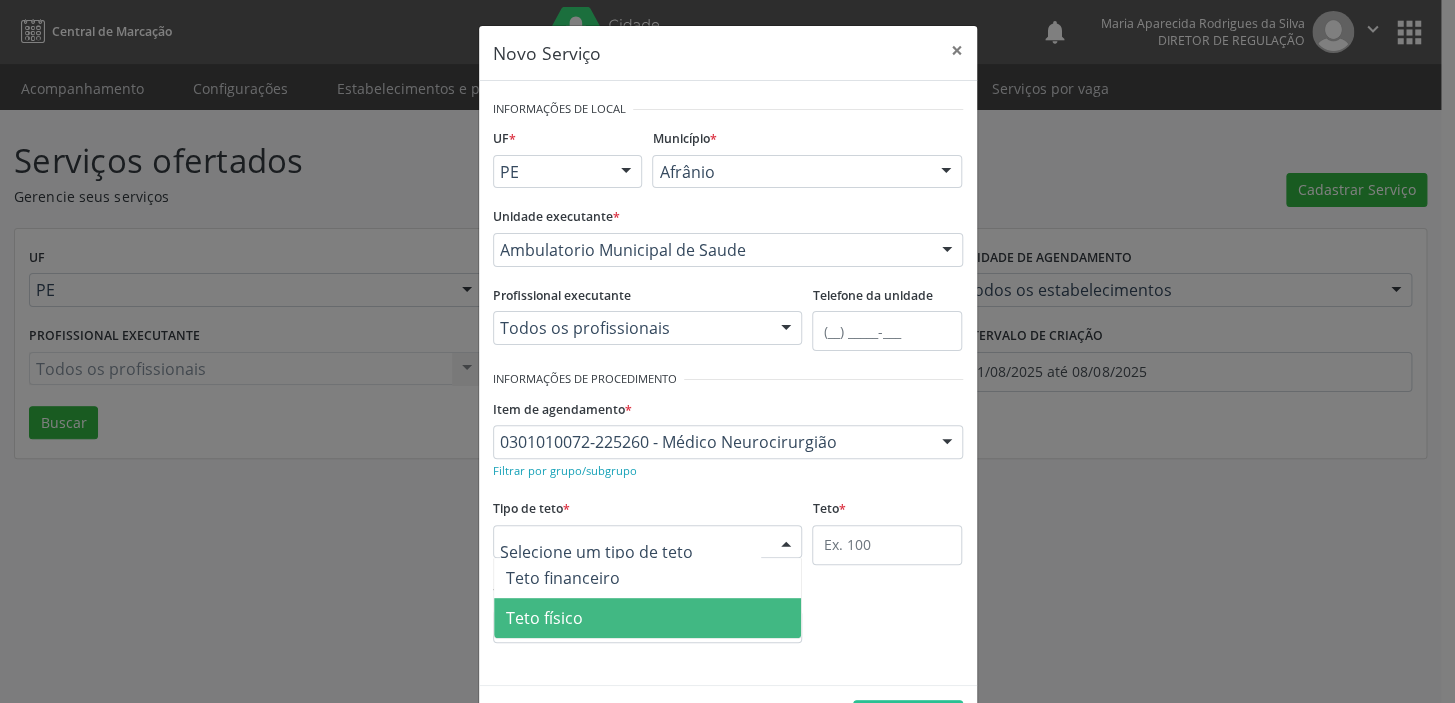 click on "Teto físico" at bounding box center [544, 618] 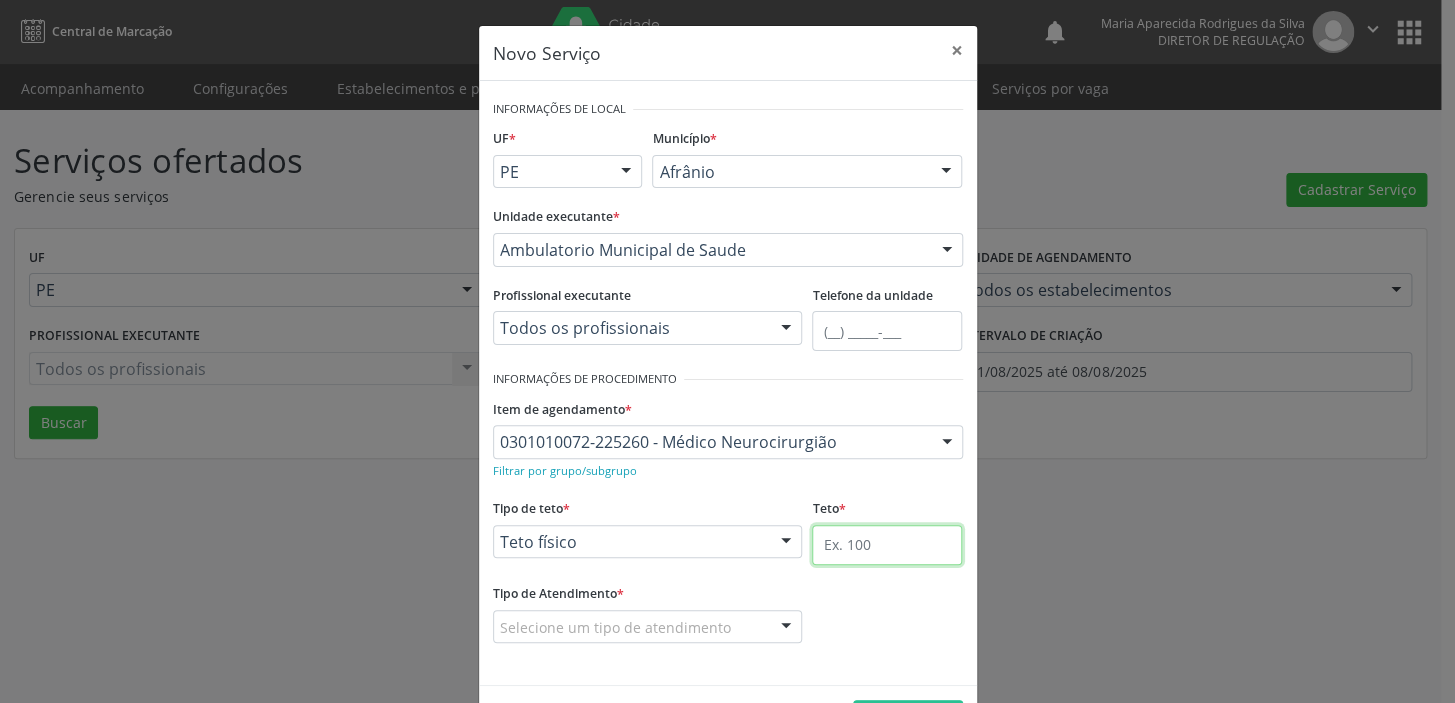 click at bounding box center (887, 545) 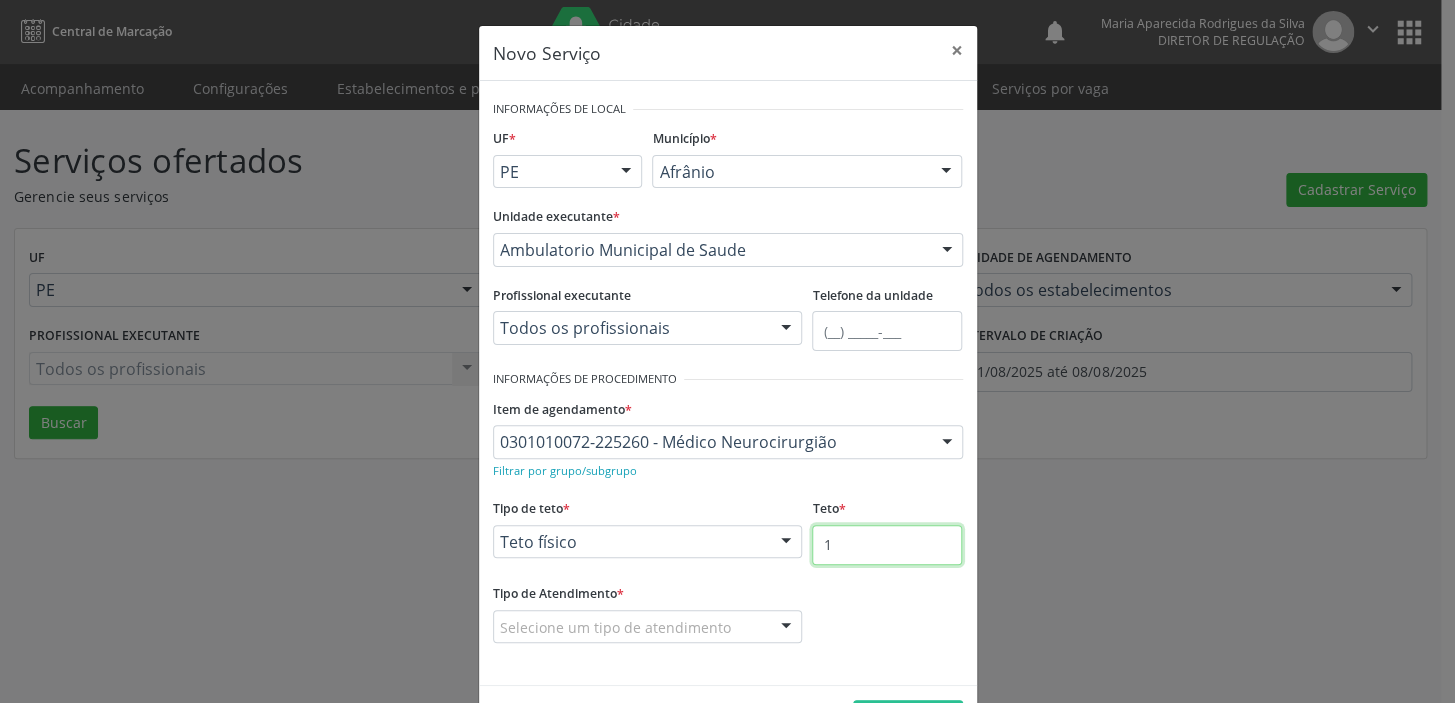 type on "1" 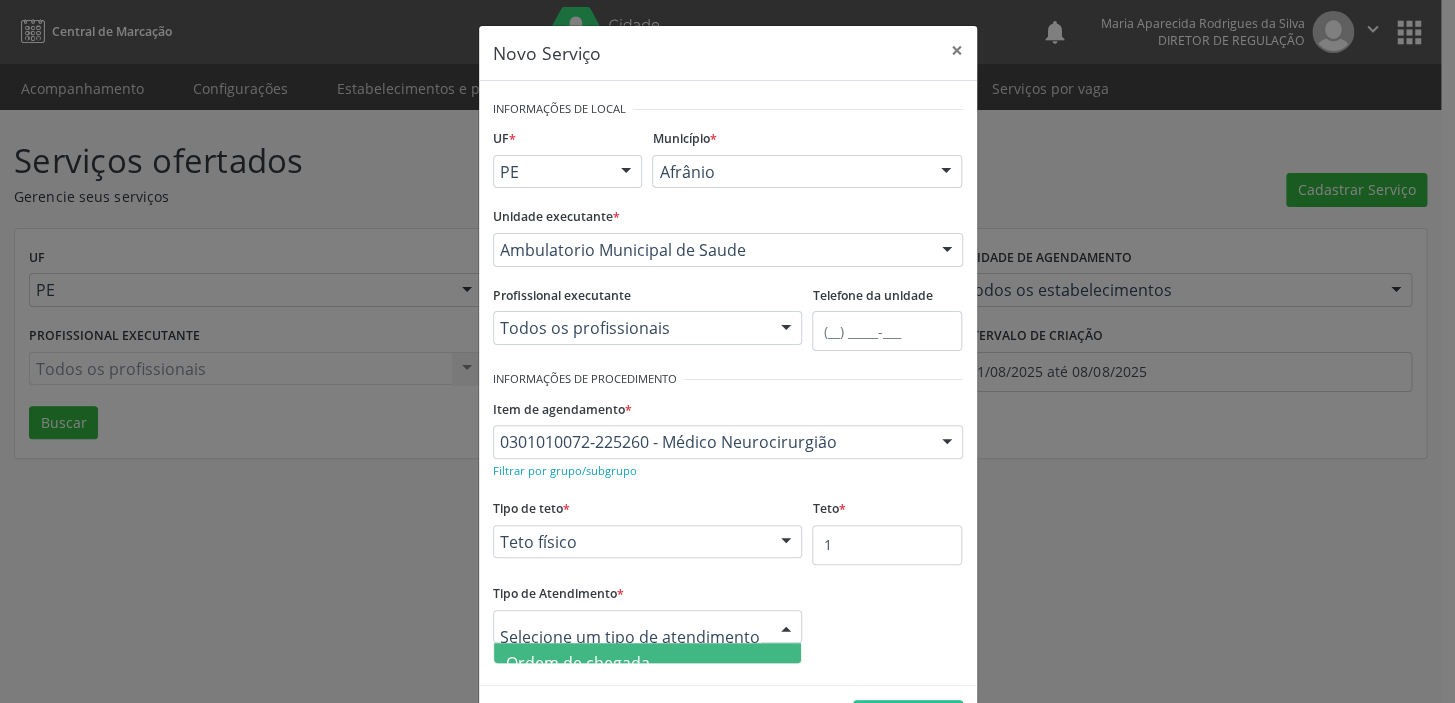 click on "Ordem de chegada" at bounding box center (578, 663) 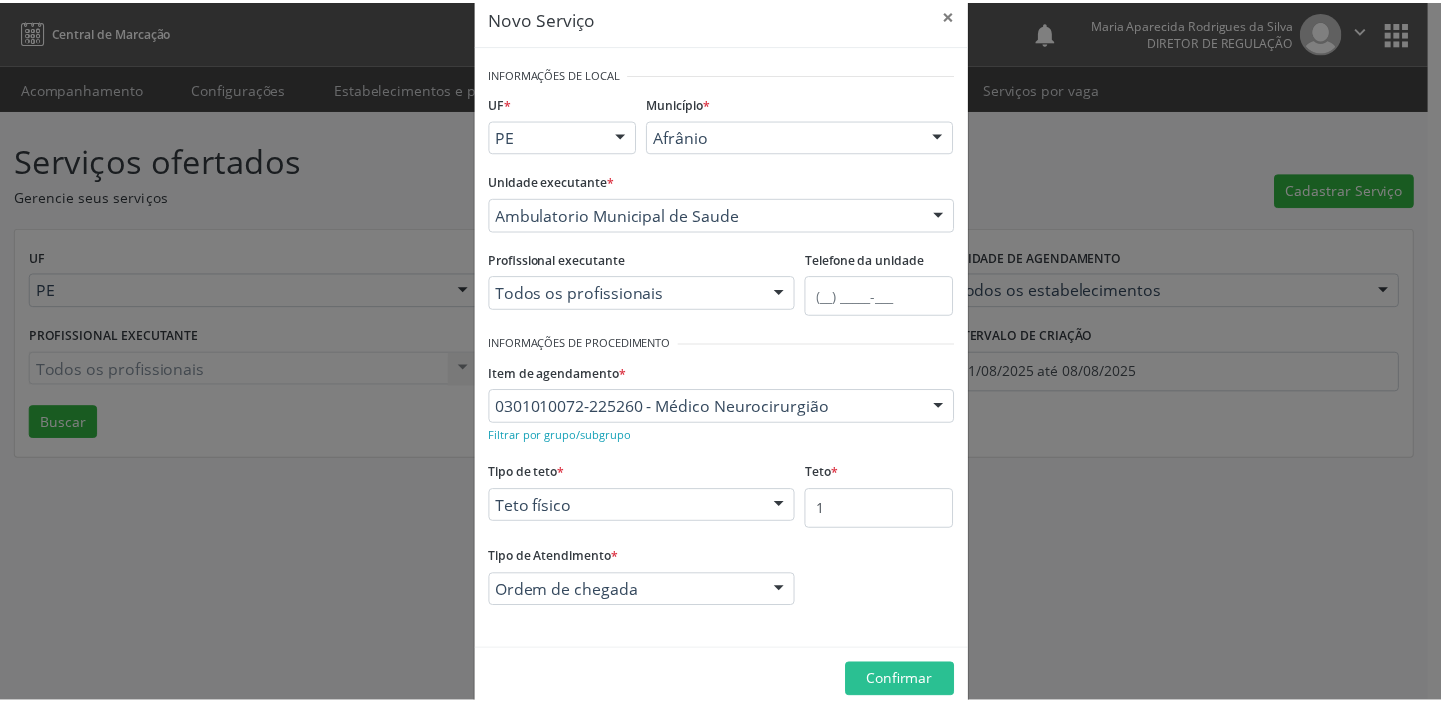 scroll, scrollTop: 69, scrollLeft: 0, axis: vertical 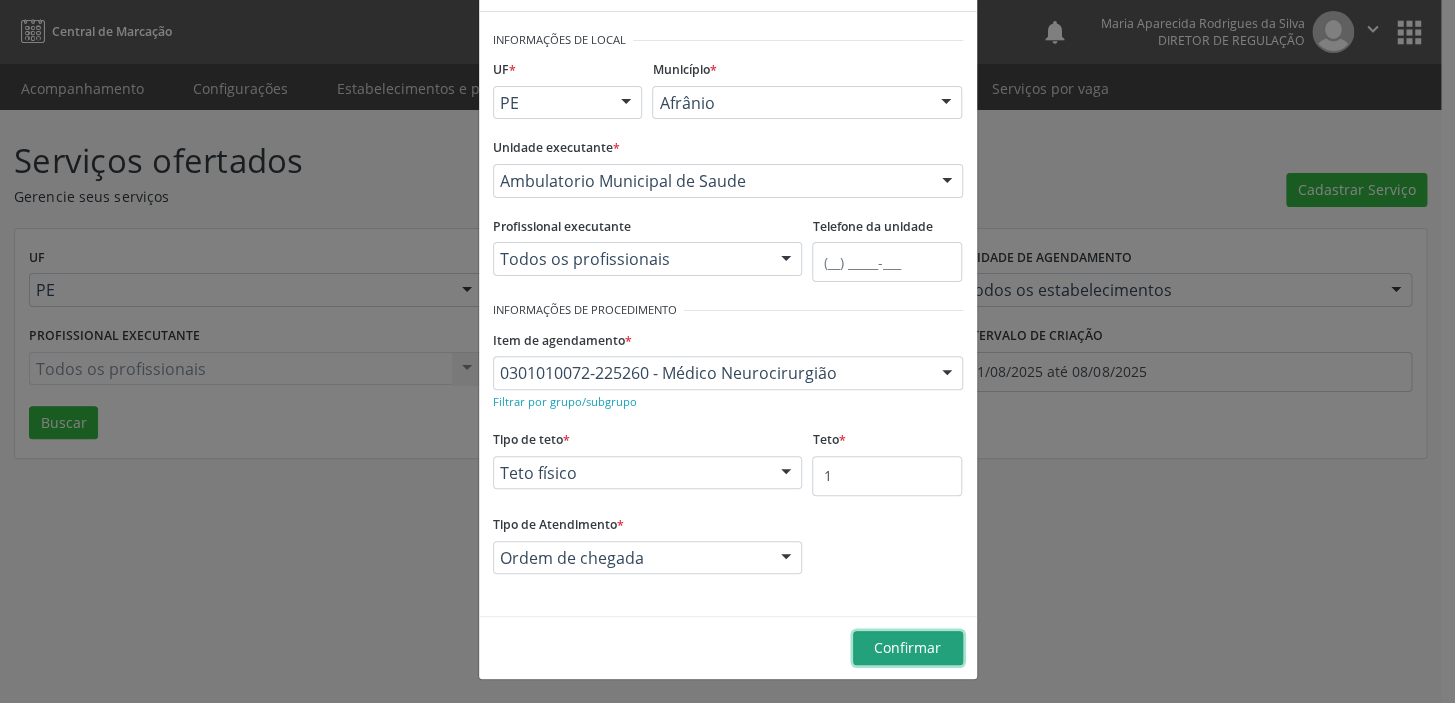 click on "Confirmar" at bounding box center (907, 647) 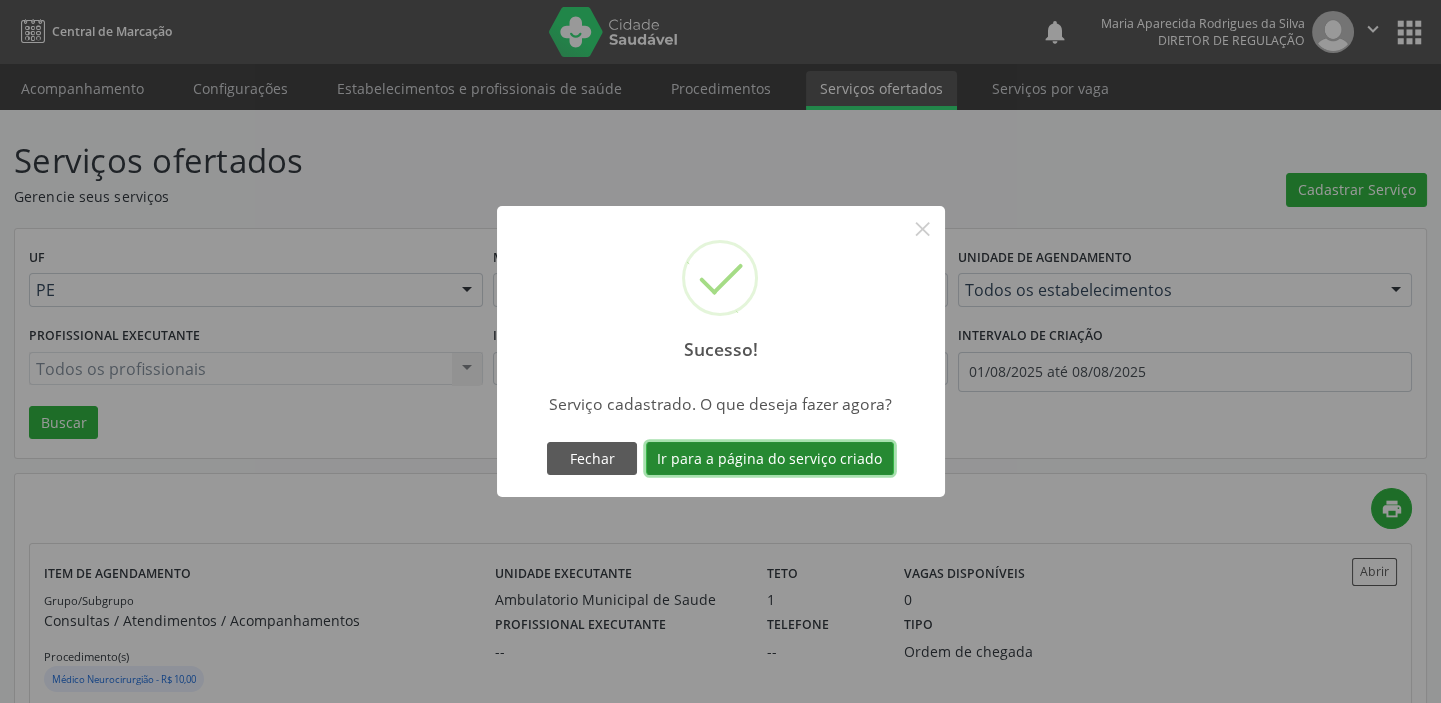 click on "Ir para a página do serviço criado" at bounding box center [770, 459] 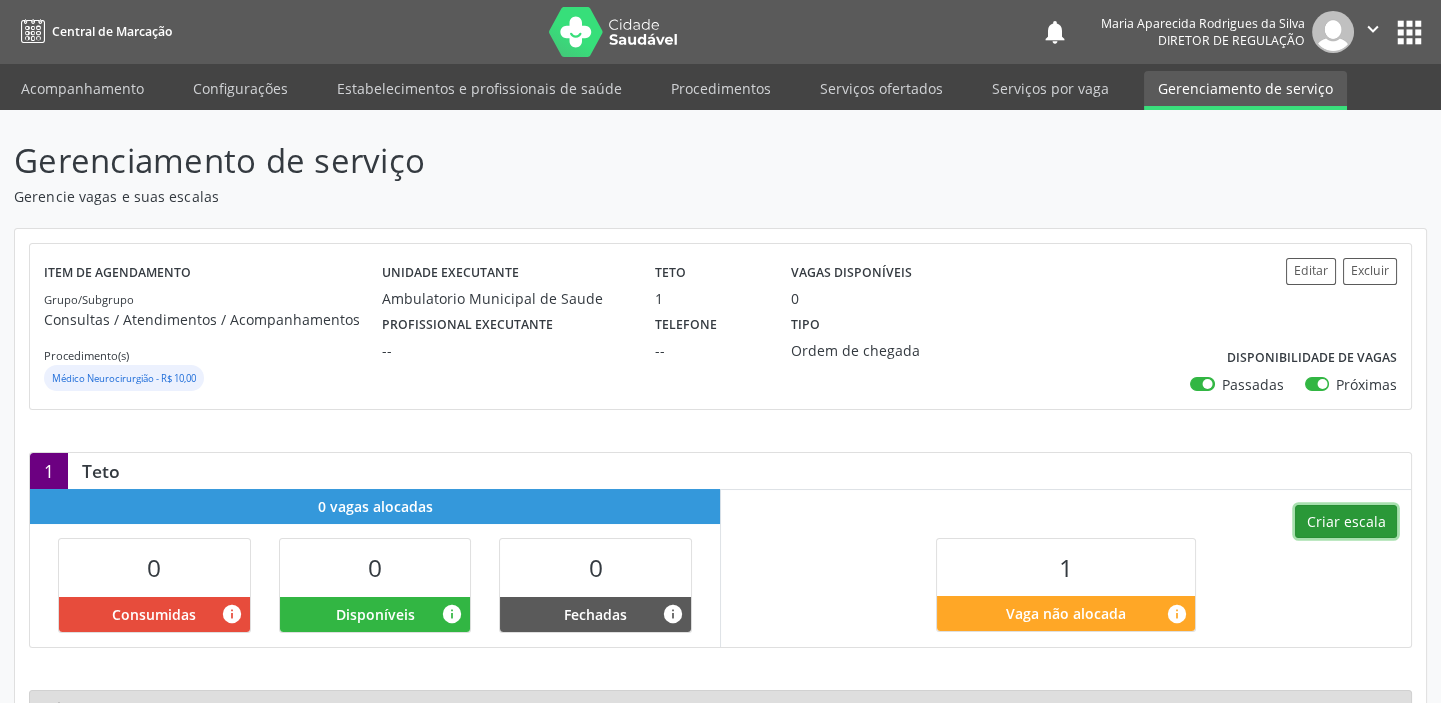 click on "Criar escala" at bounding box center (1346, 522) 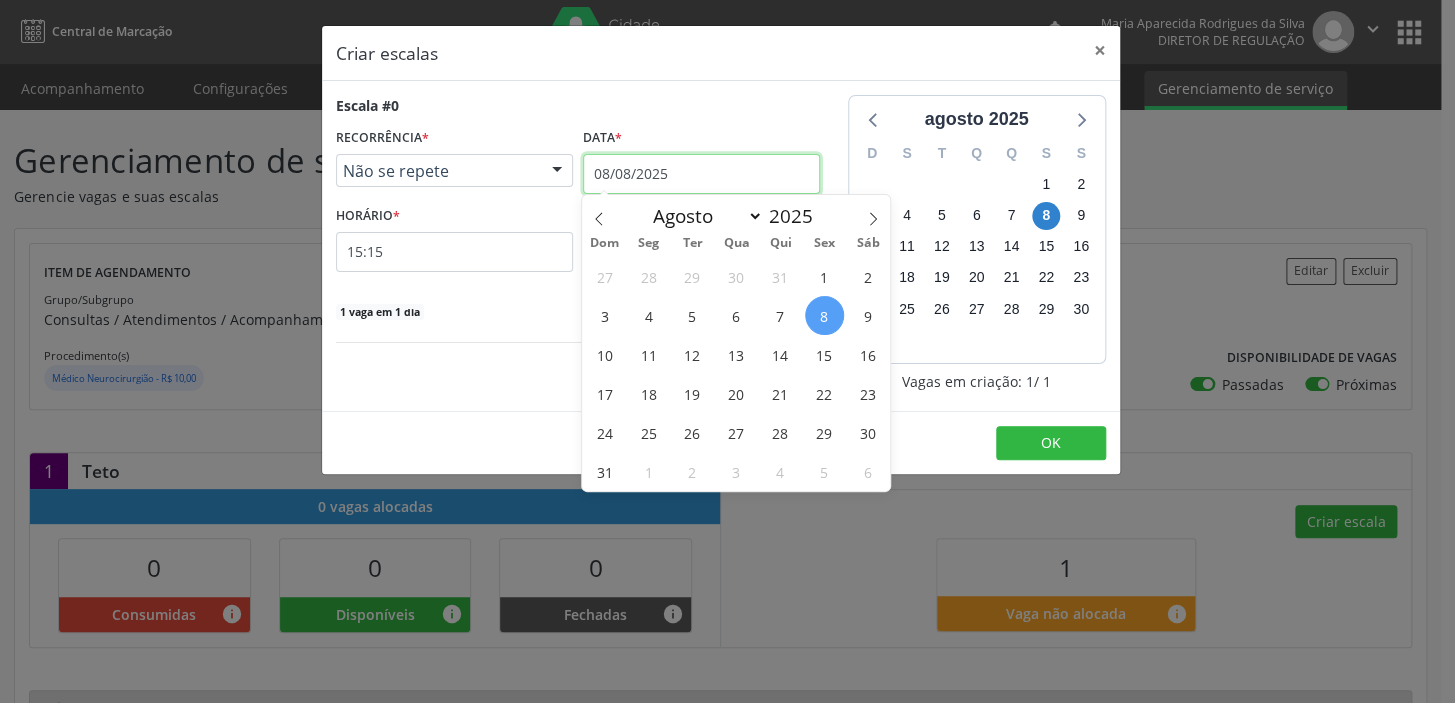 click on "08/08/2025" at bounding box center [701, 174] 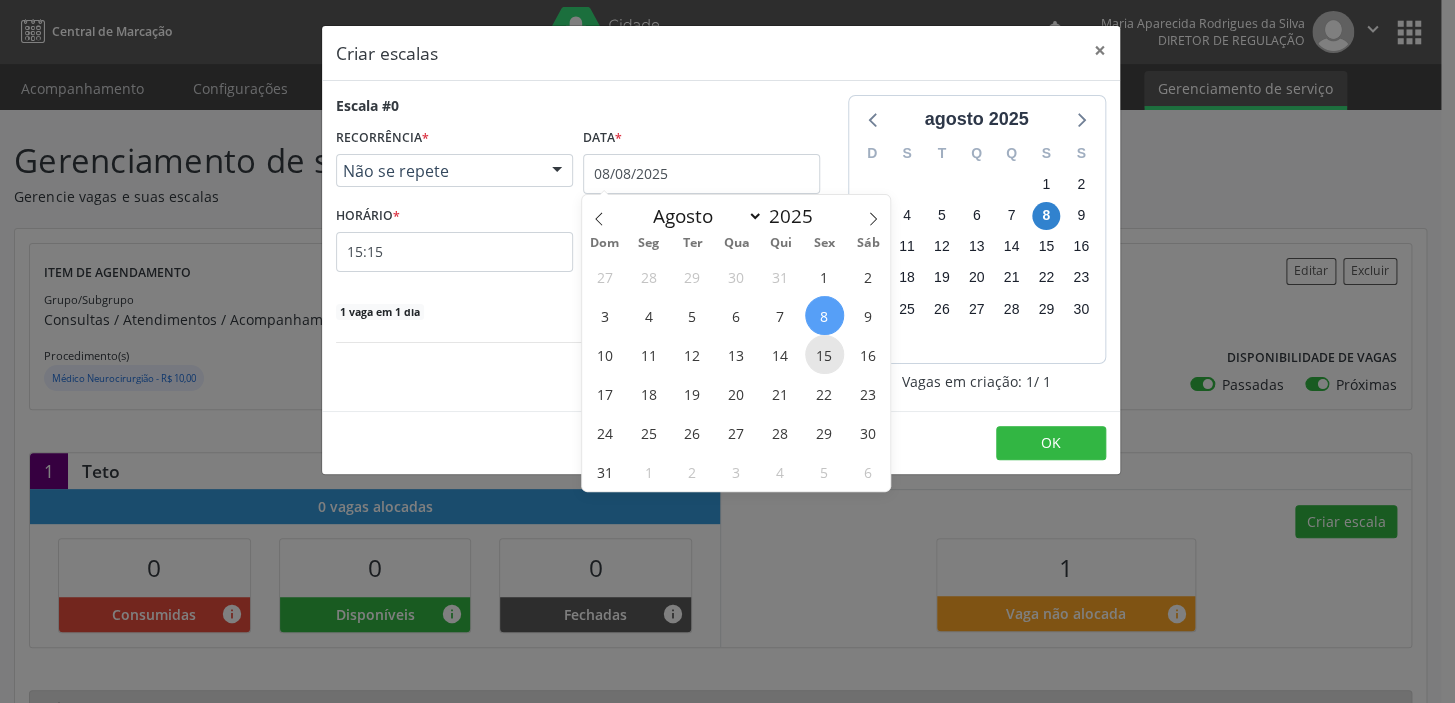 click on "15" at bounding box center [824, 354] 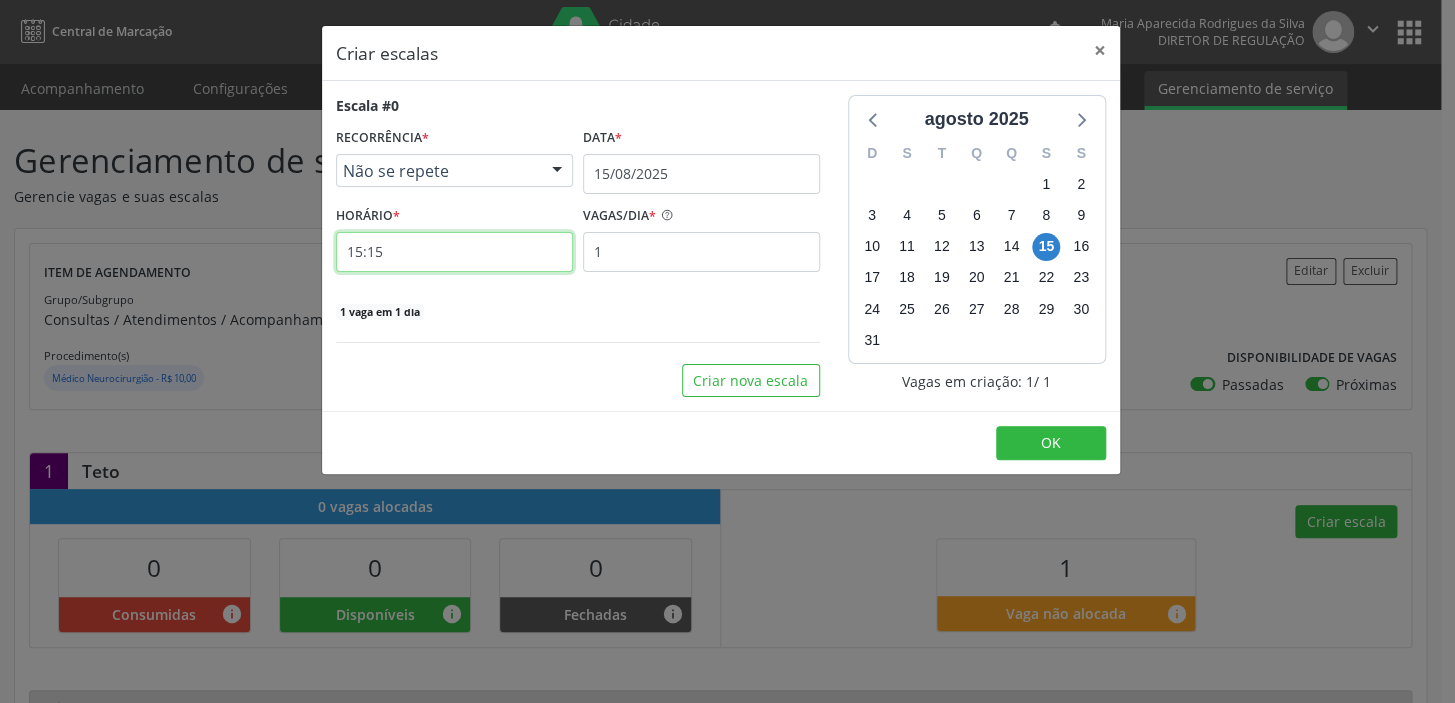 click on "15:15" at bounding box center [454, 252] 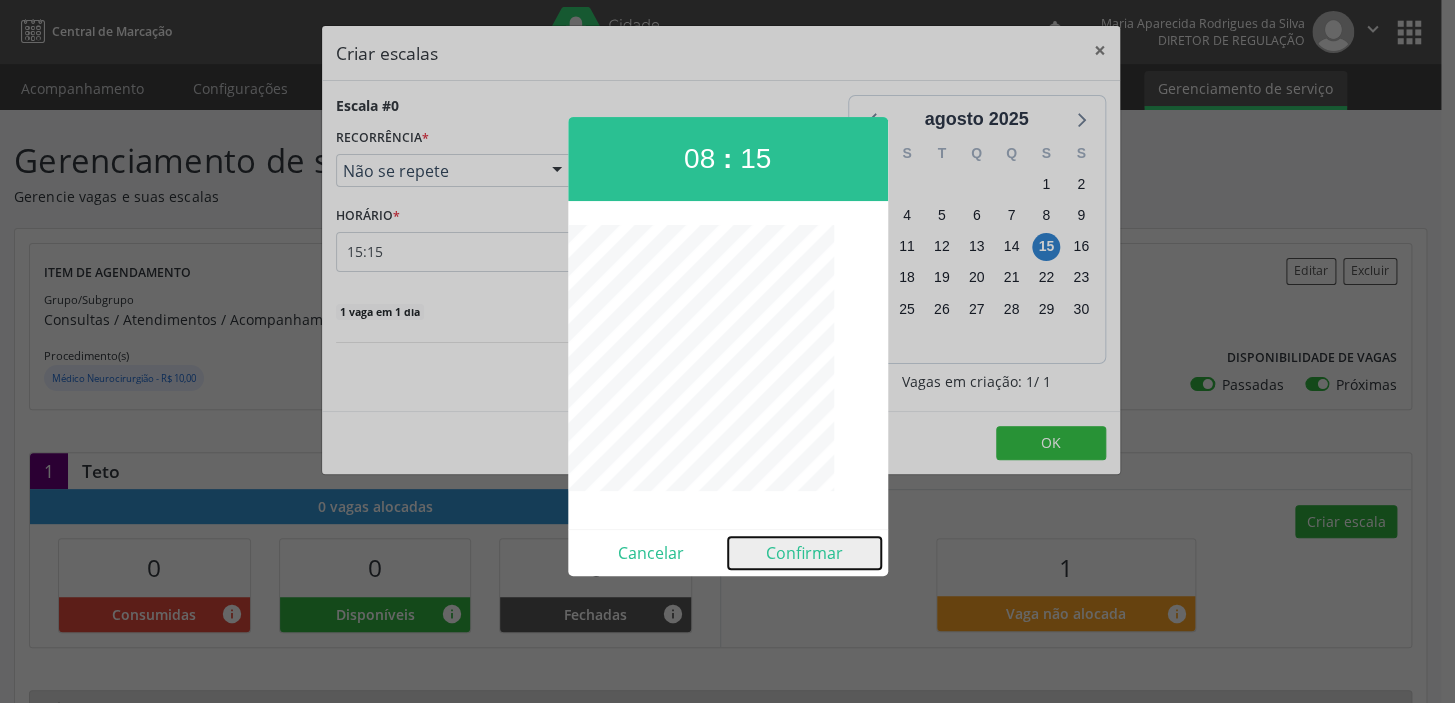 drag, startPoint x: 812, startPoint y: 543, endPoint x: 885, endPoint y: 494, distance: 87.92042 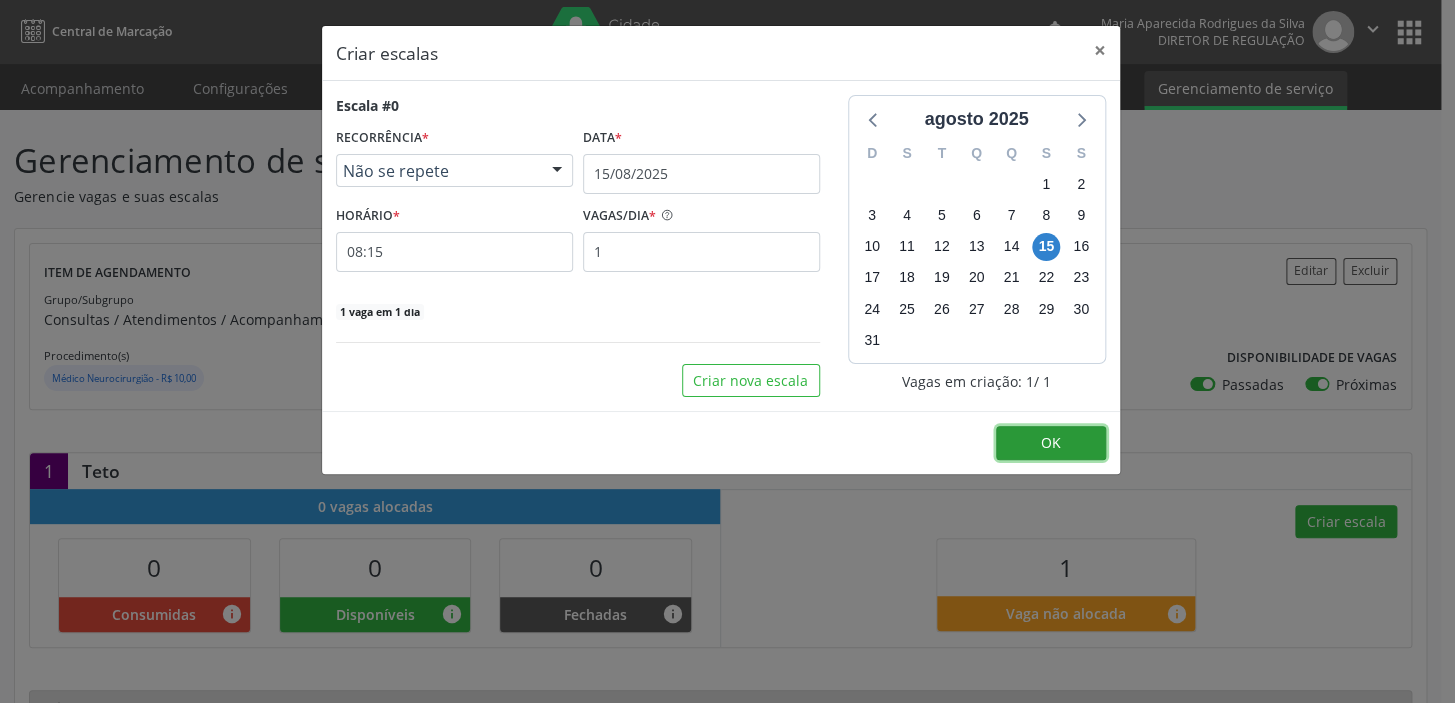 click on "OK" at bounding box center (1051, 442) 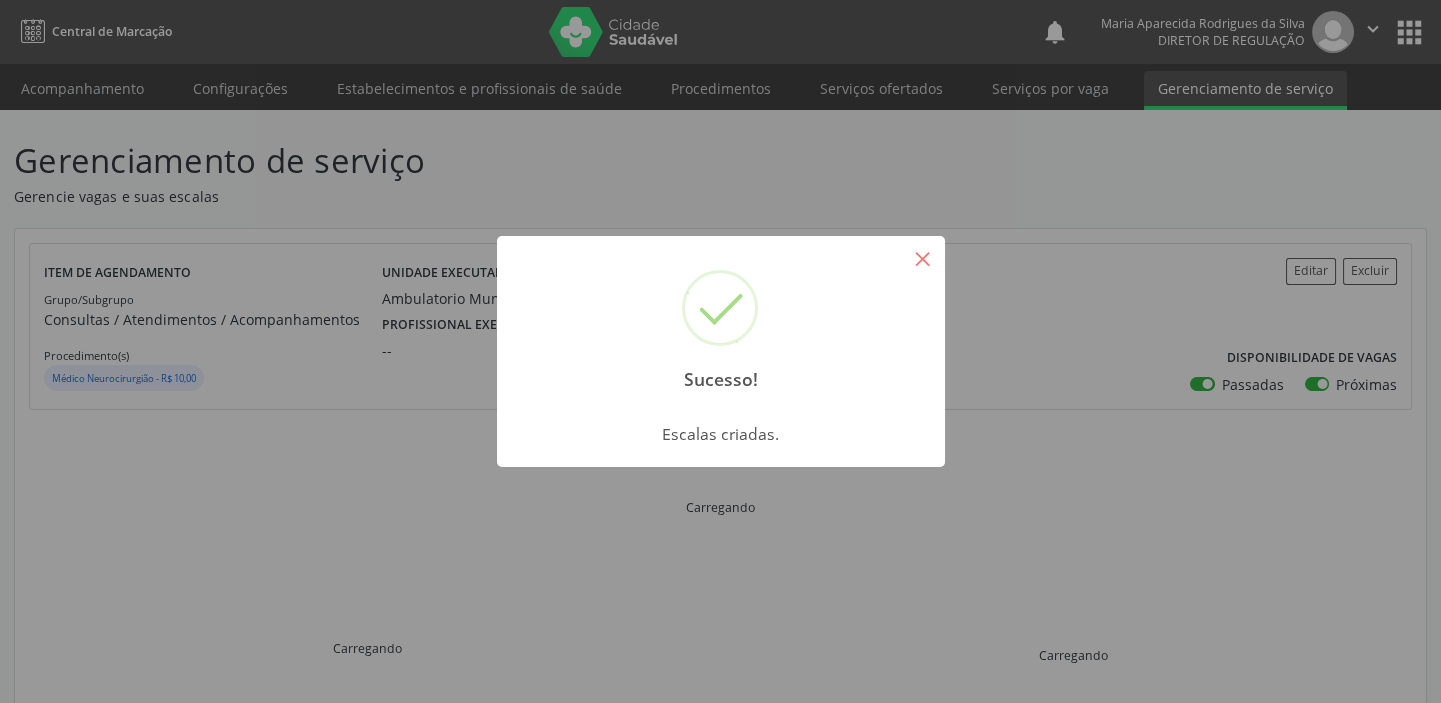 click on "×" at bounding box center [923, 258] 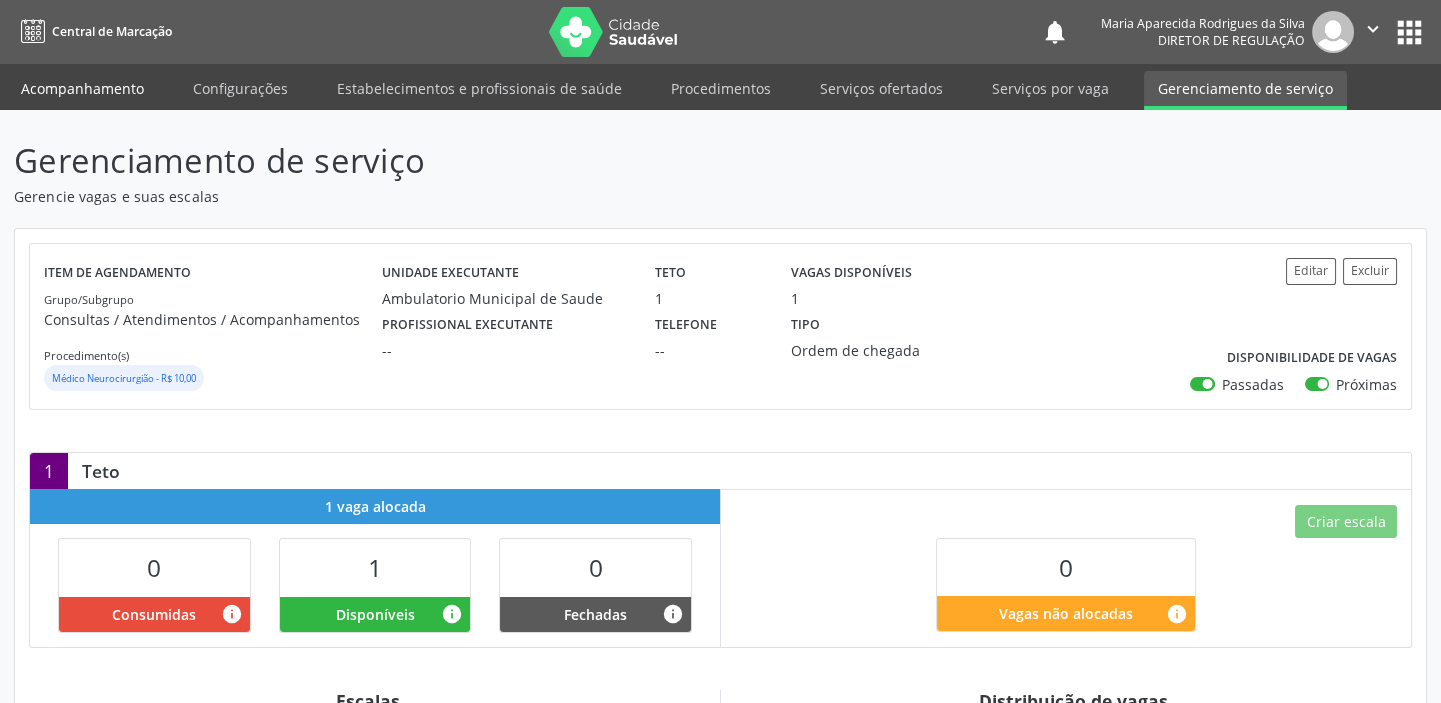 click on "Acompanhamento" at bounding box center (82, 88) 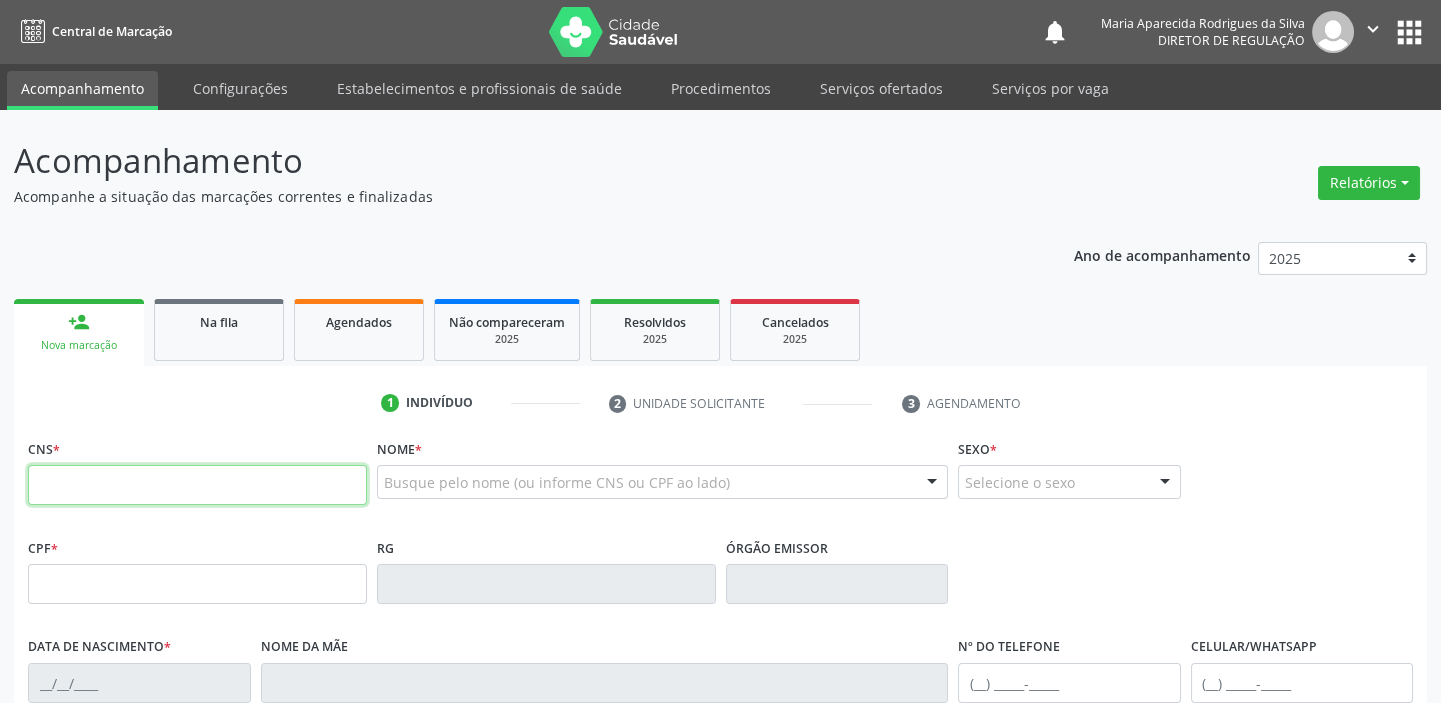 click at bounding box center [197, 485] 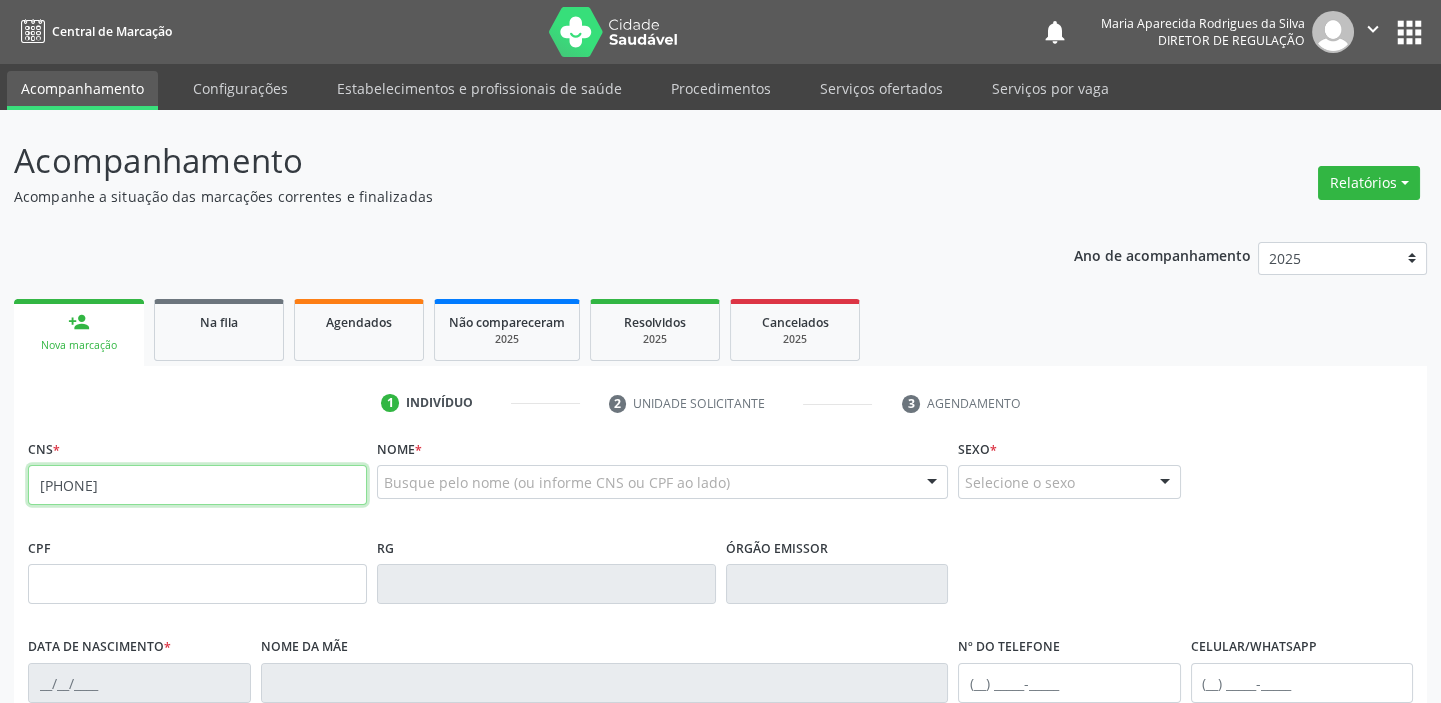 type on "[PHONE]" 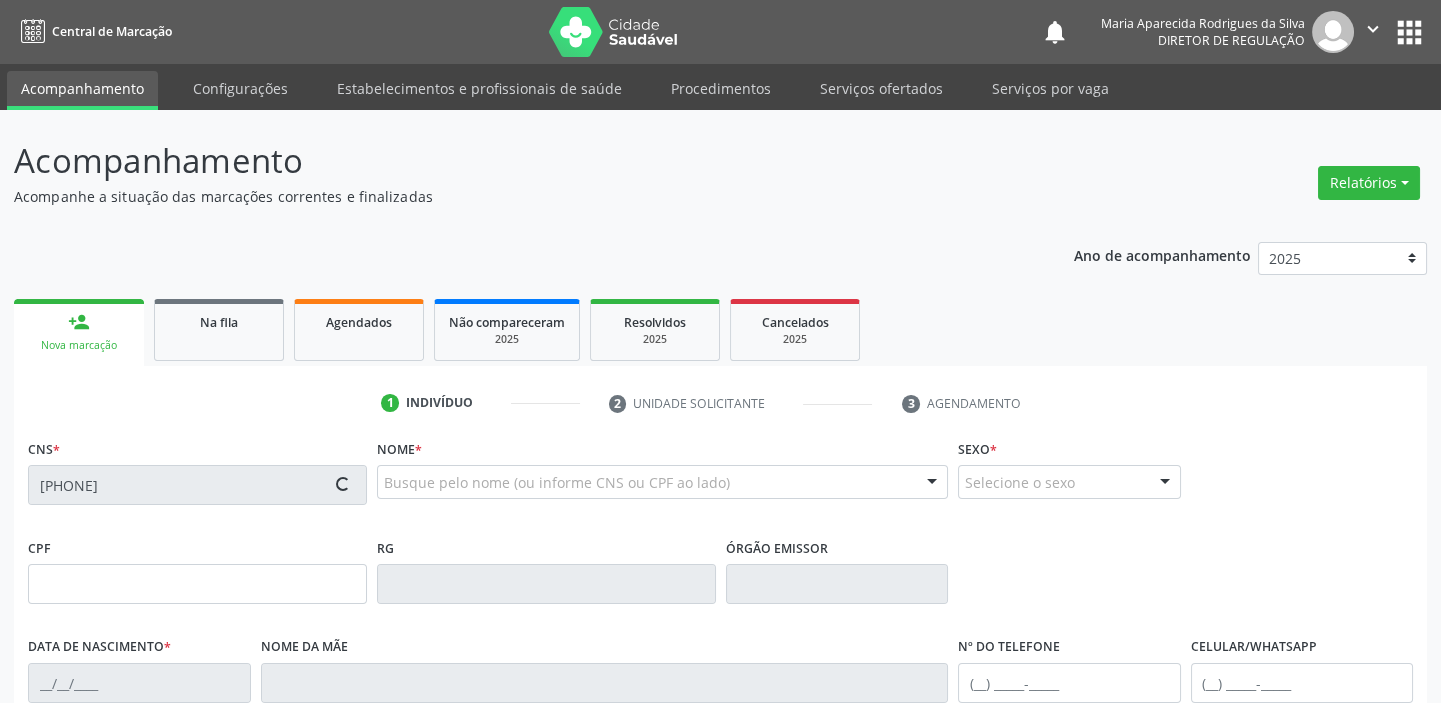 type on "[DATE]" 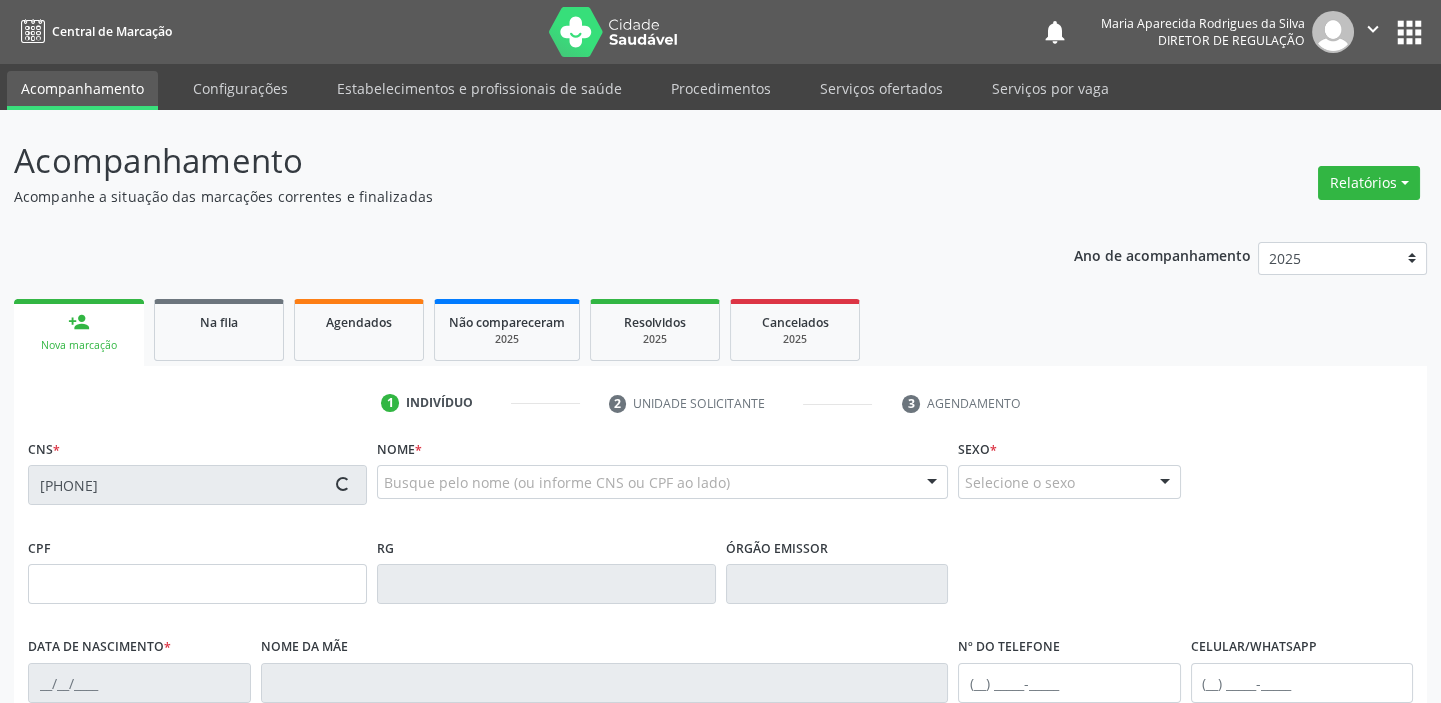 type on "[FIRST] [LAST] [LAST]" 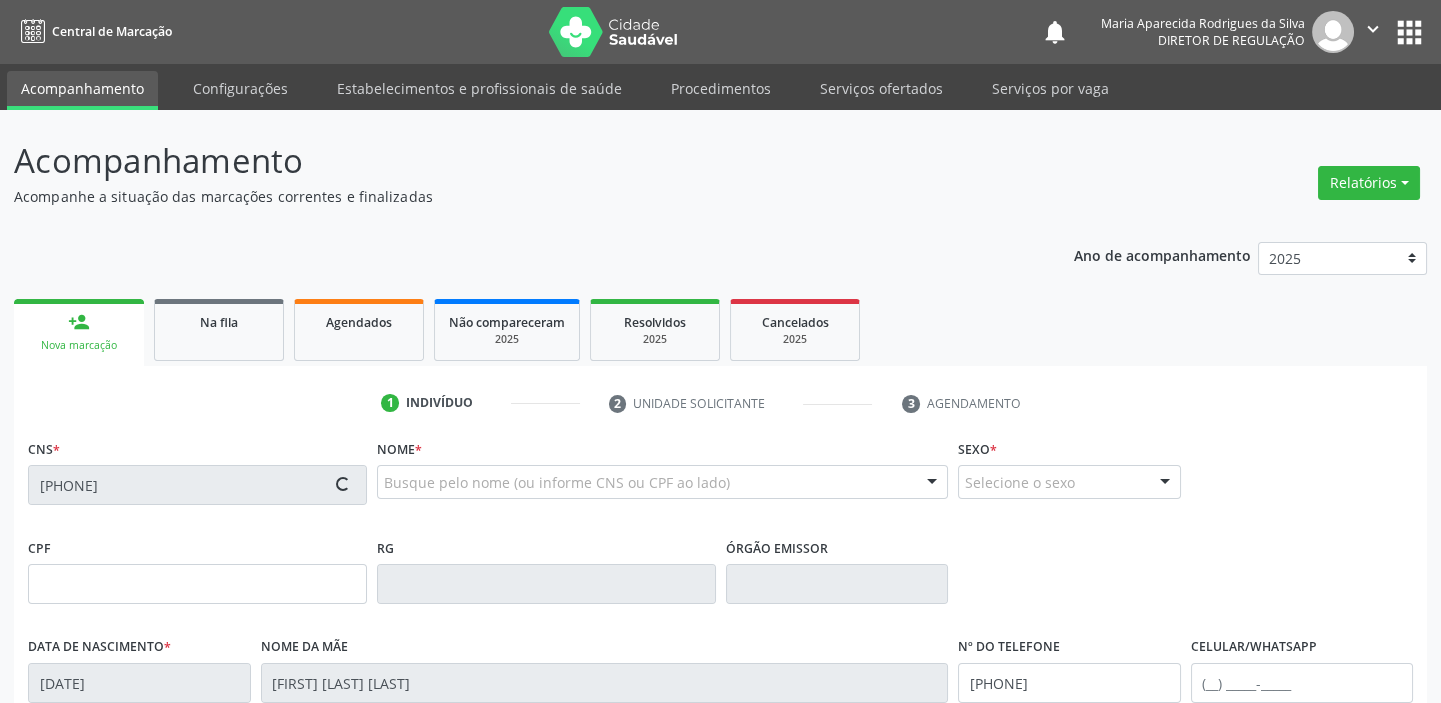 type on "[PHONE]" 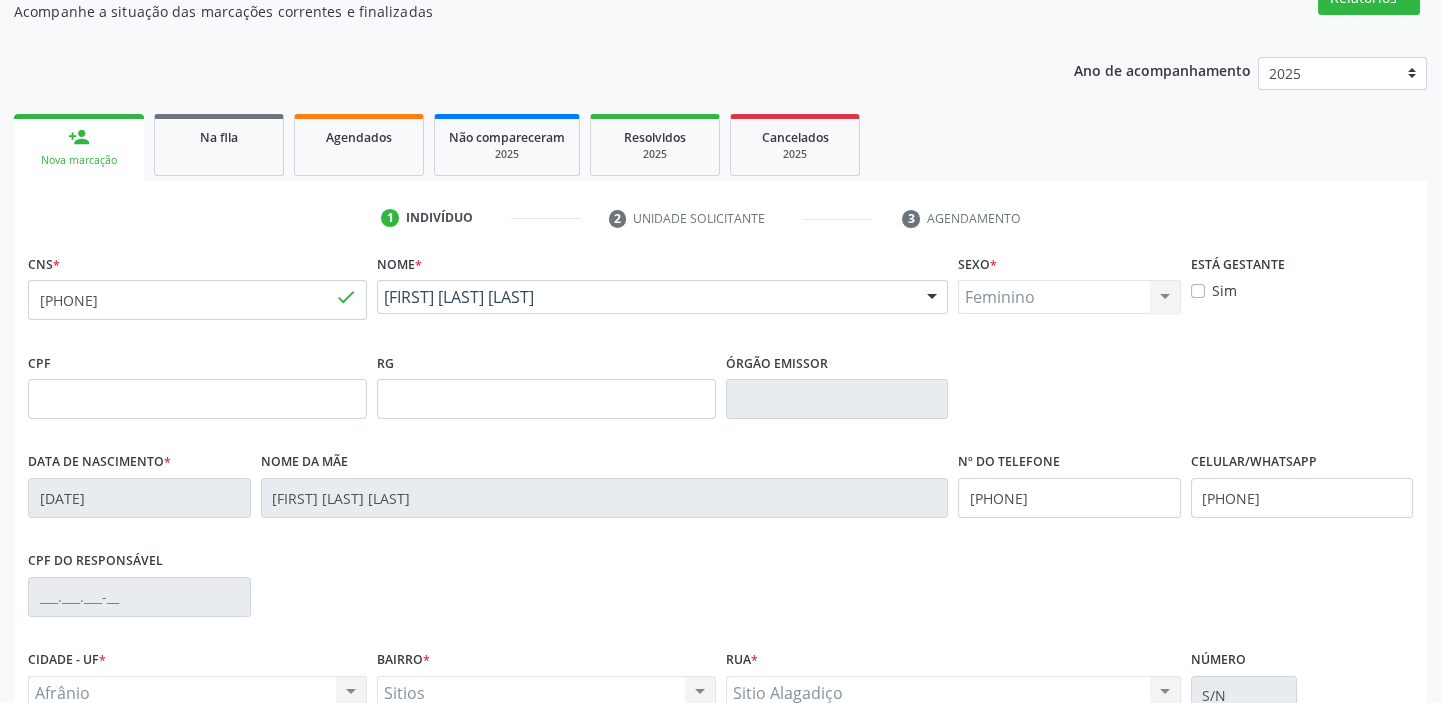 scroll, scrollTop: 380, scrollLeft: 0, axis: vertical 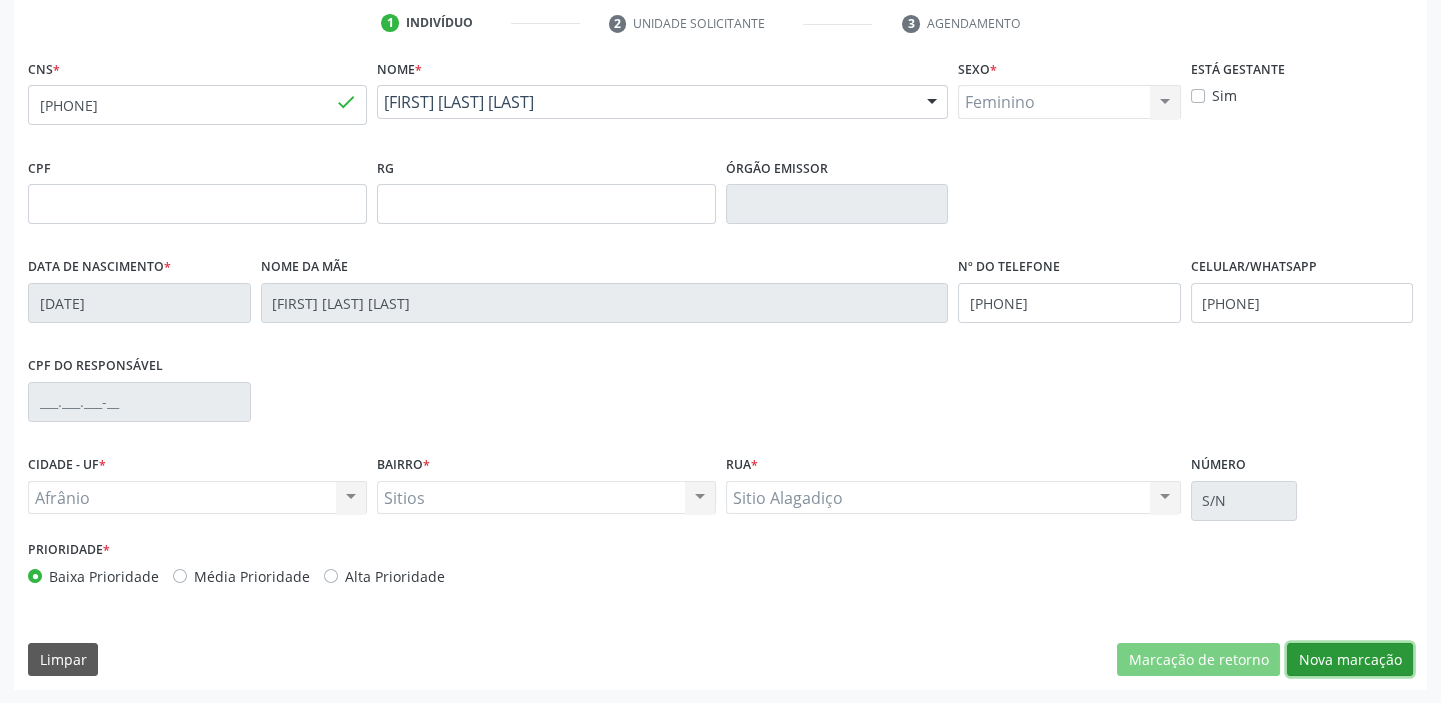 click on "Nova marcação" at bounding box center [1350, 660] 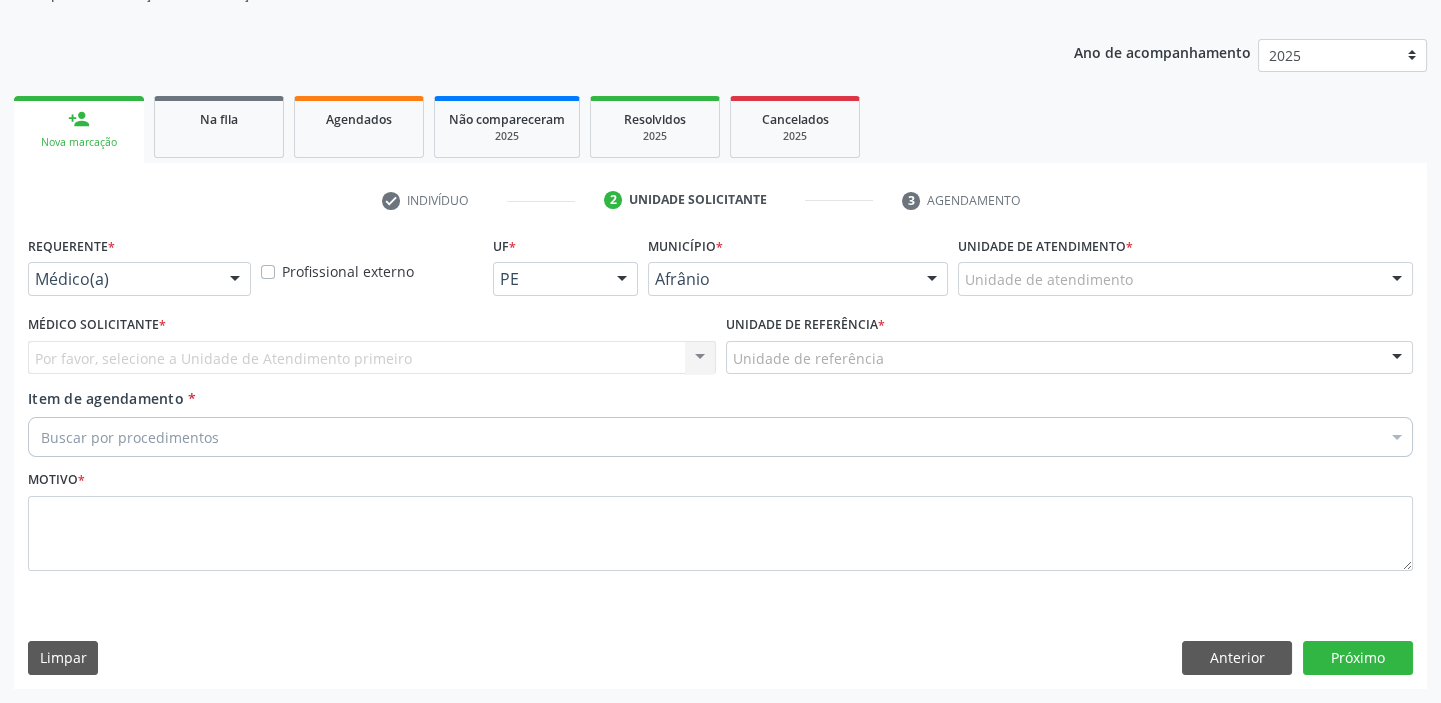 scroll, scrollTop: 201, scrollLeft: 0, axis: vertical 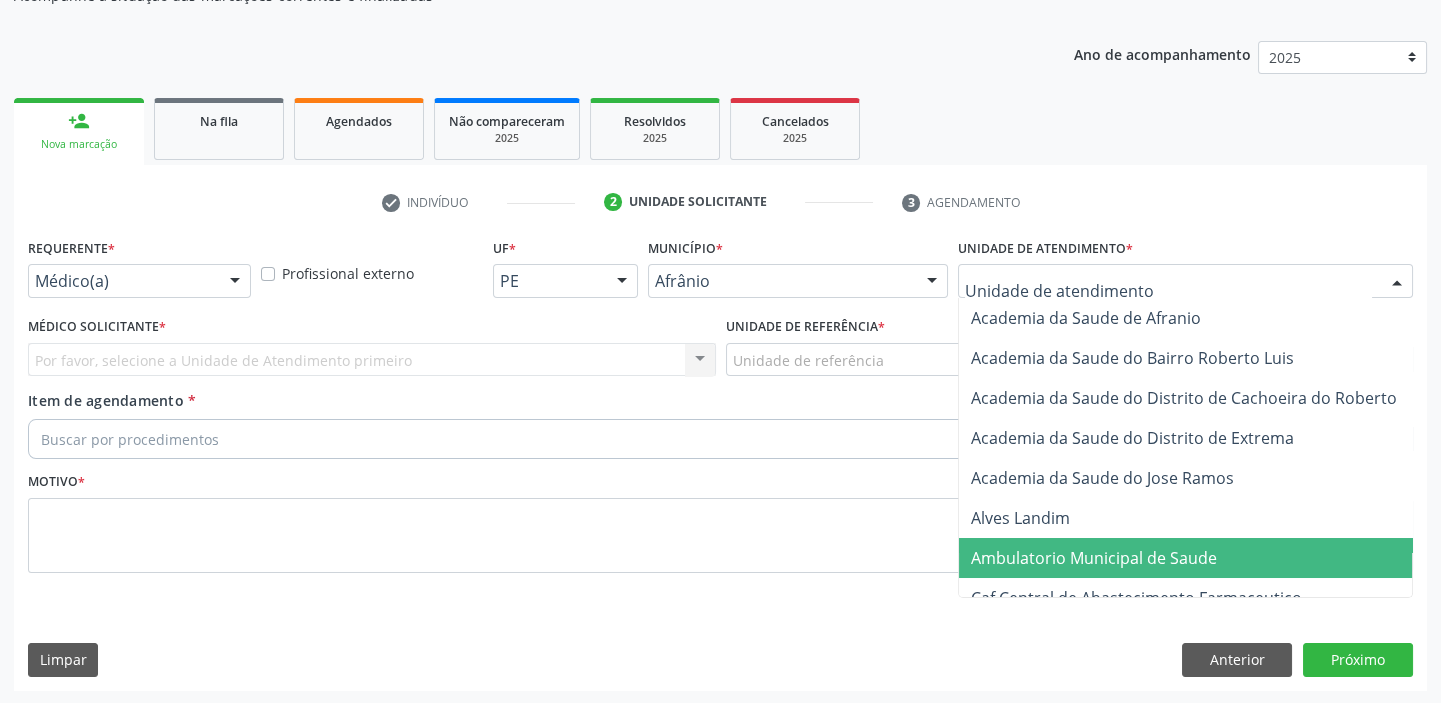 click on "Ambulatorio Municipal de Saude" at bounding box center (1094, 558) 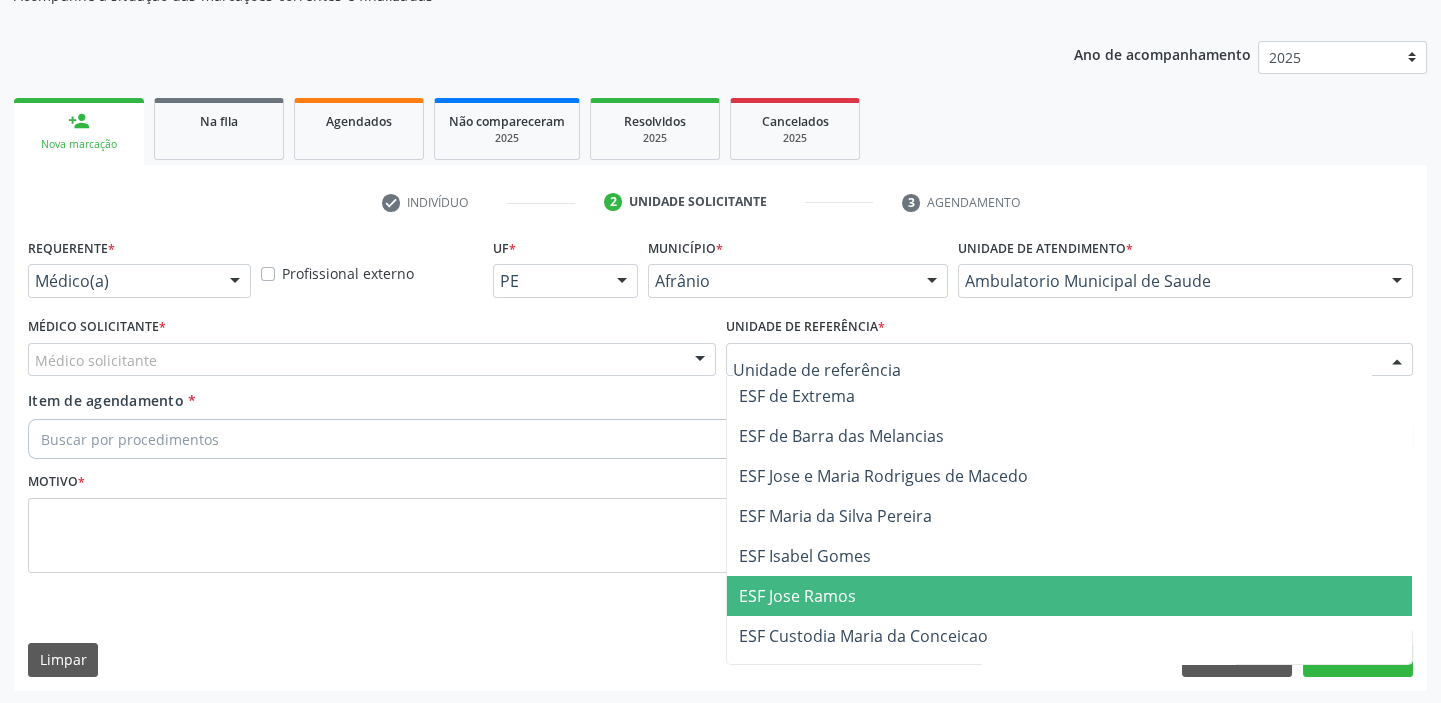 click on "ESF Jose Ramos" at bounding box center (797, 596) 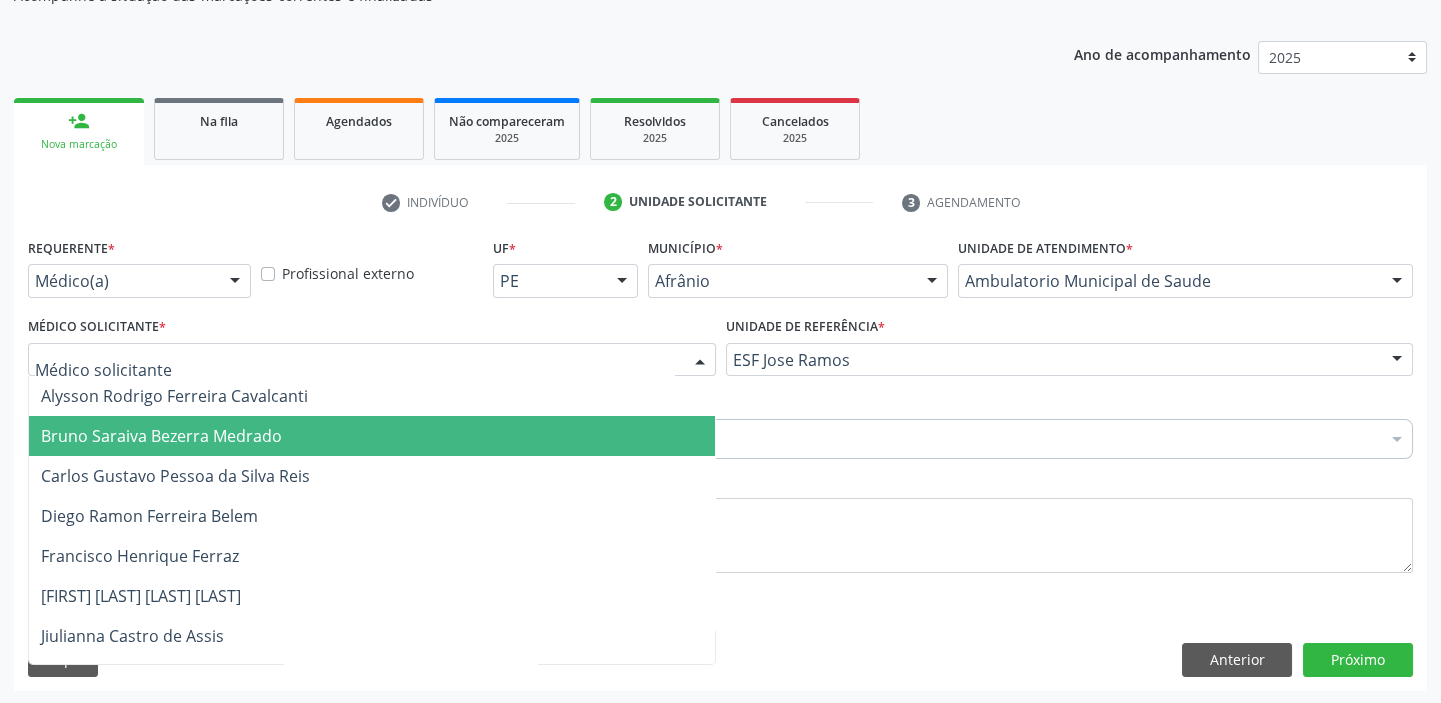 click on "Bruno Saraiva Bezerra Medrado" at bounding box center (161, 436) 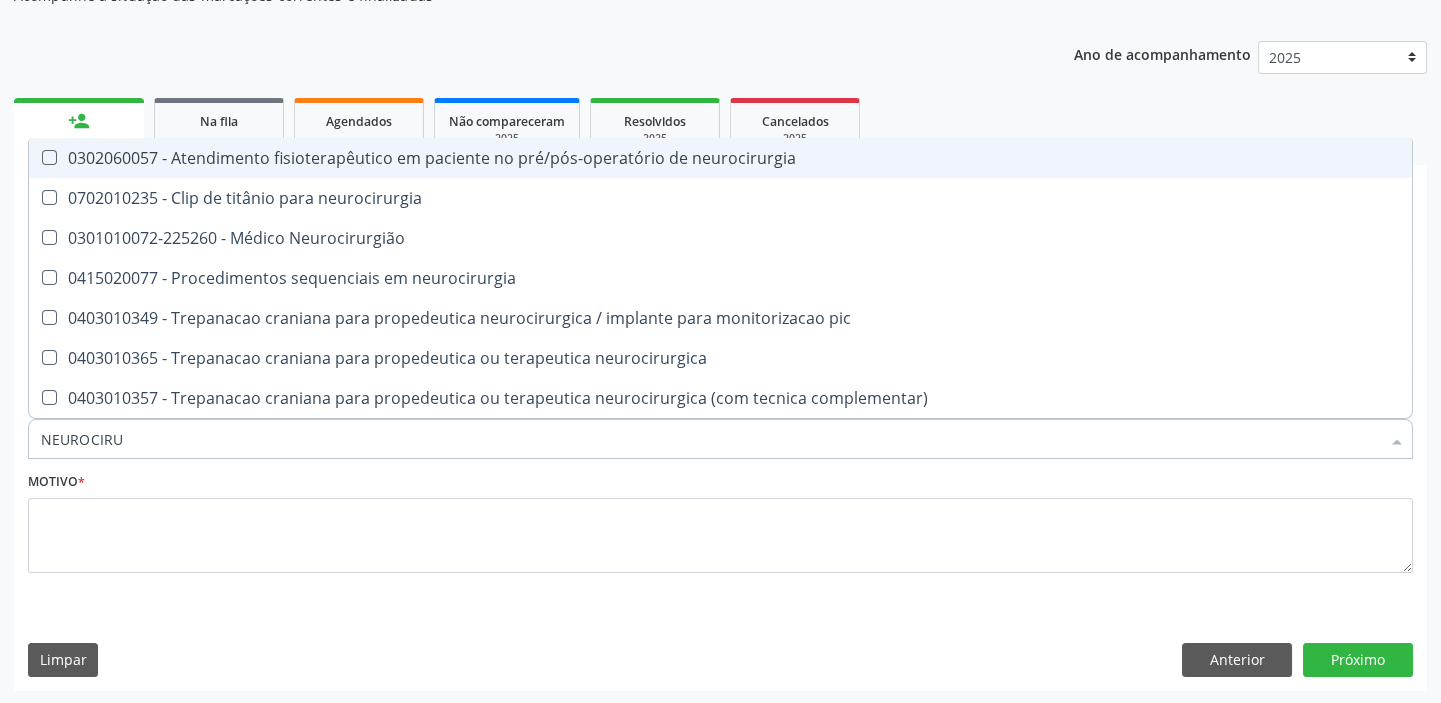 type on "NEUROCIRUR" 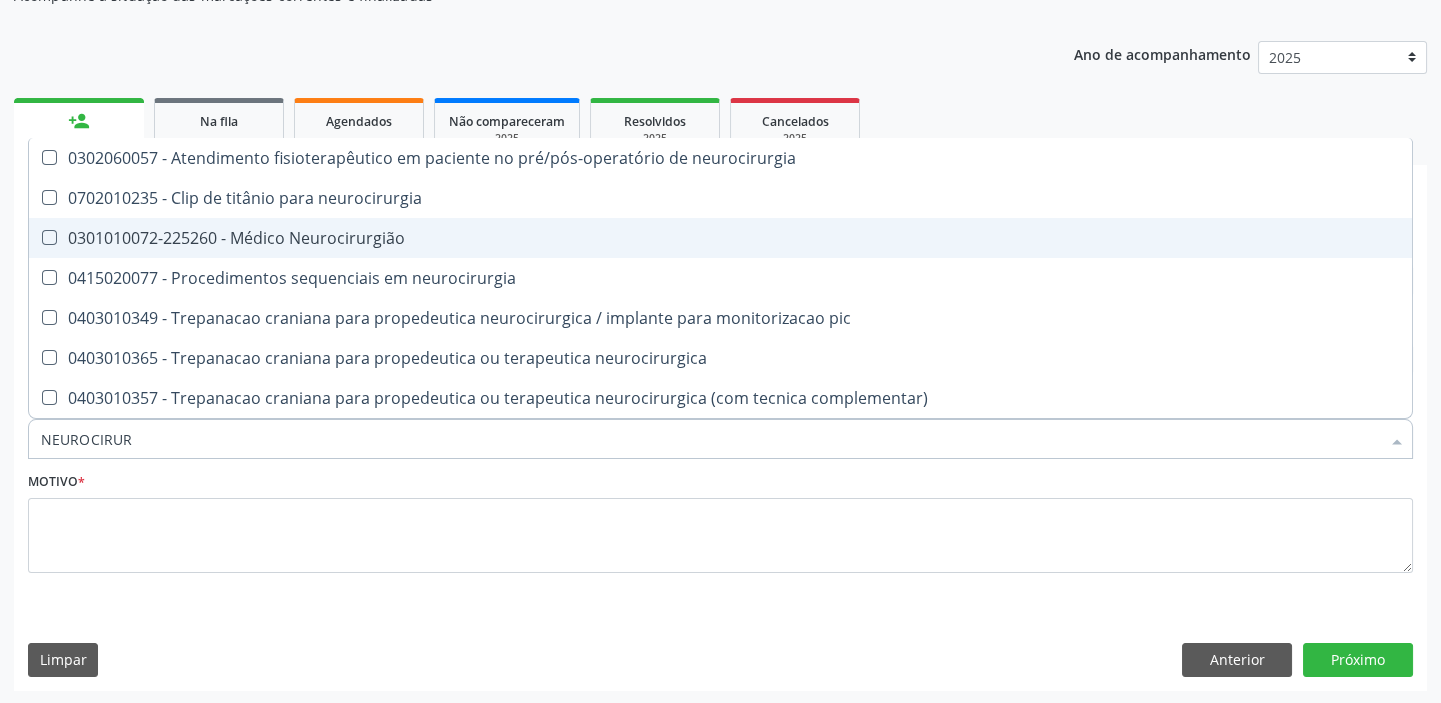 click on "0301010072-225260 - Médico Neurocirurgião" at bounding box center [720, 238] 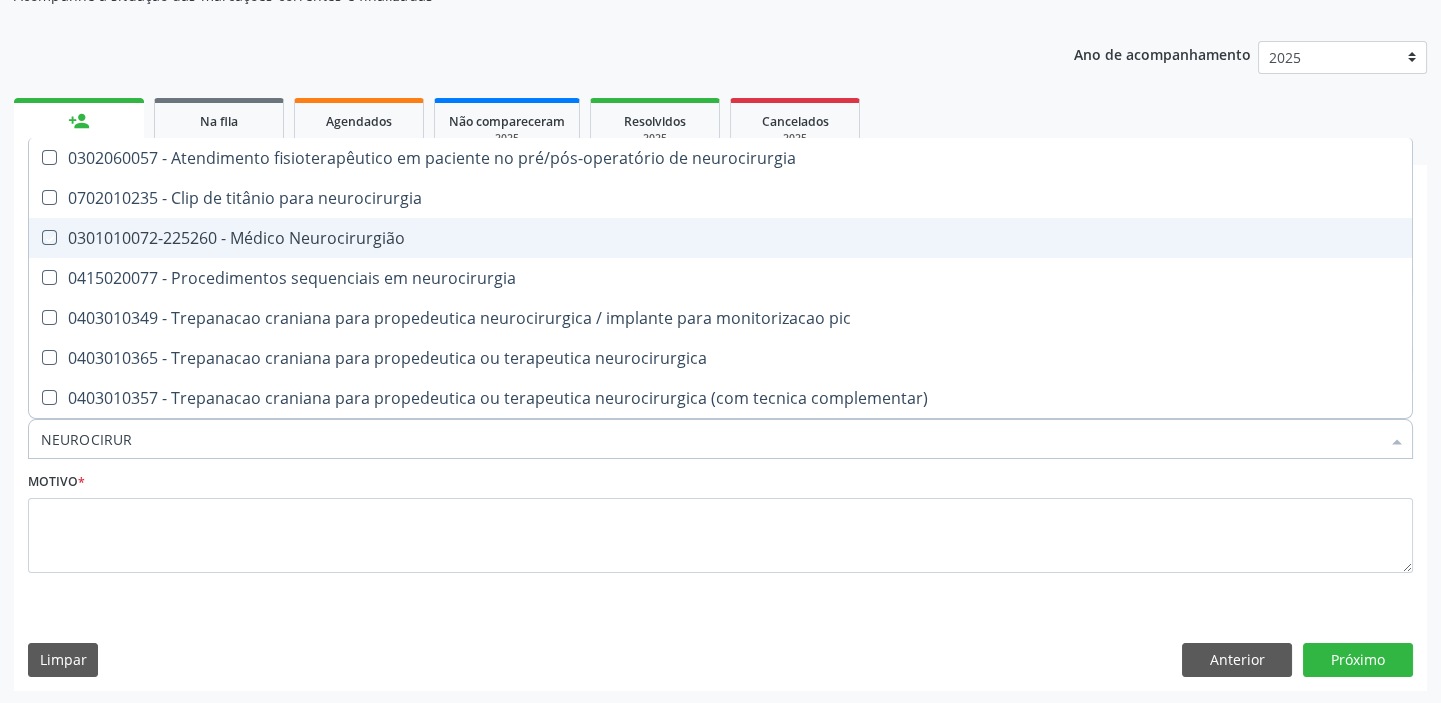 checkbox on "true" 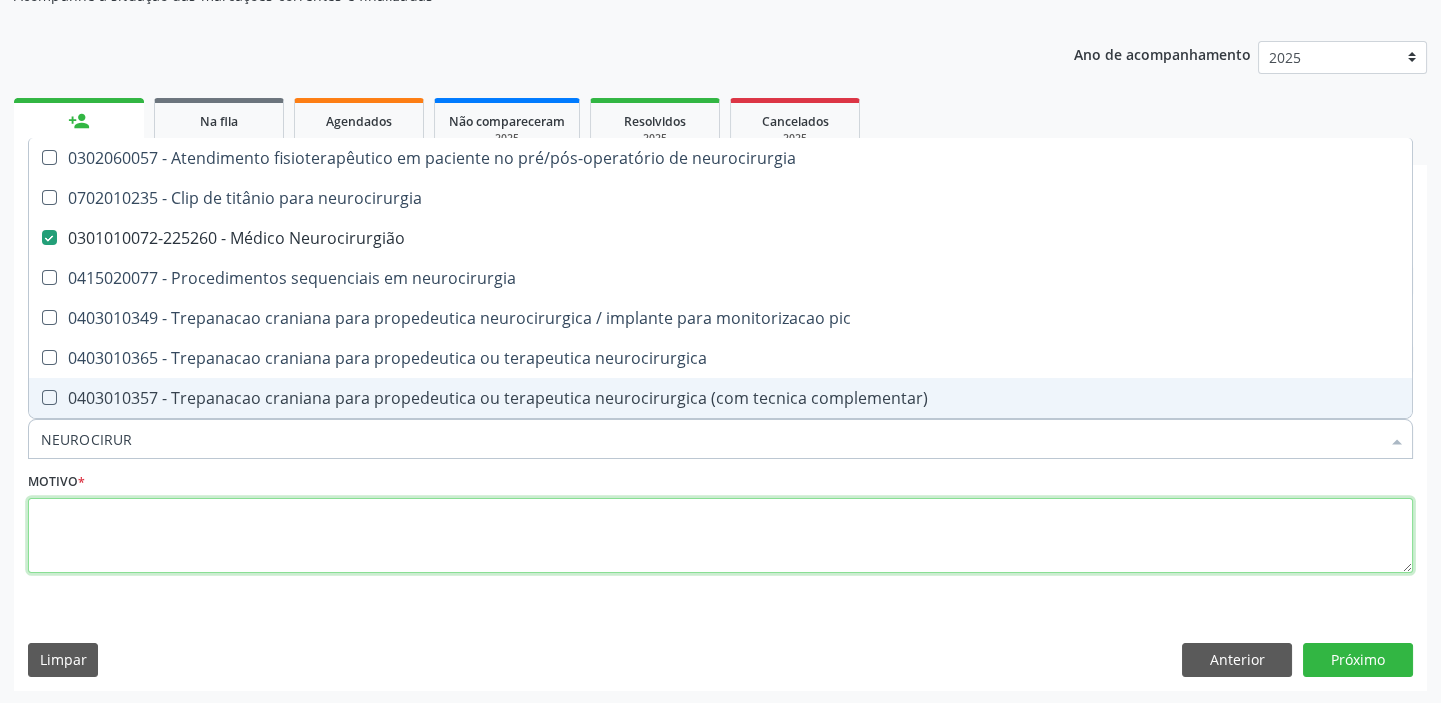 click at bounding box center (720, 536) 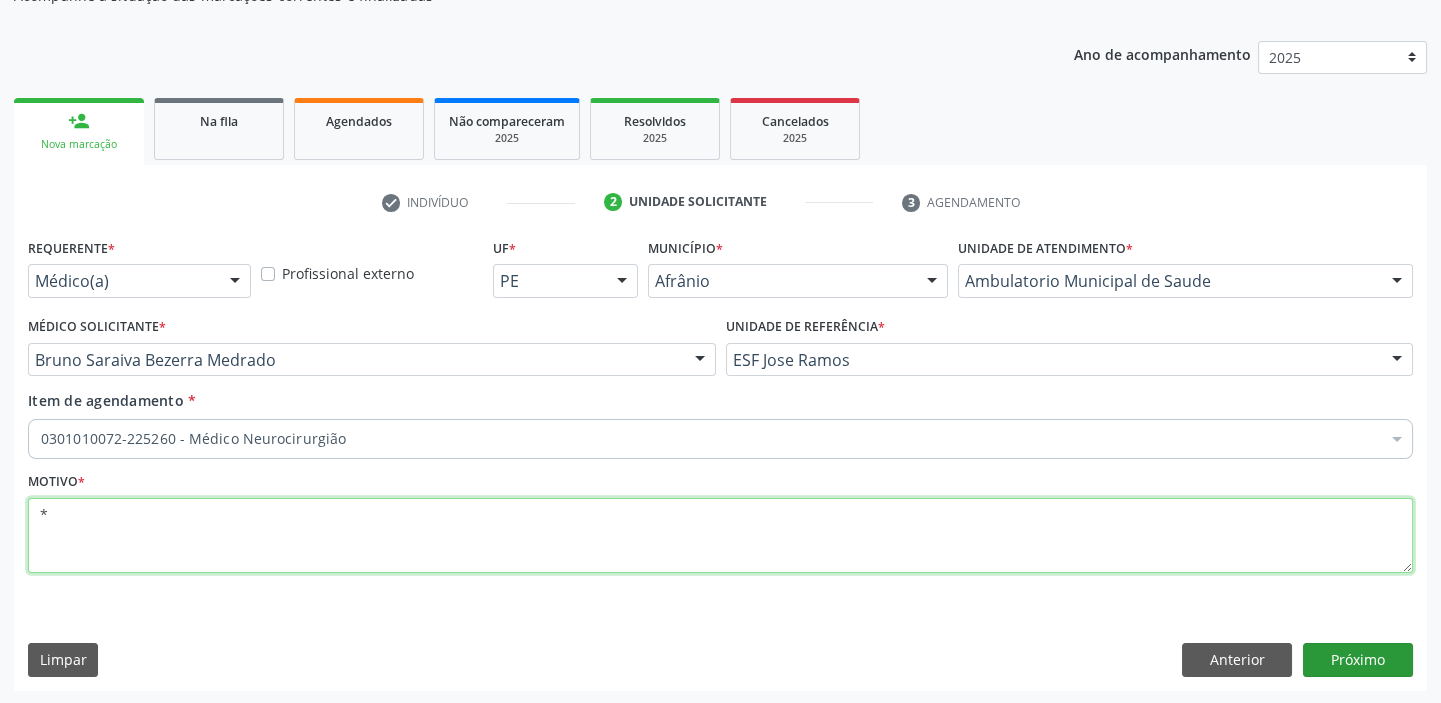 type on "*" 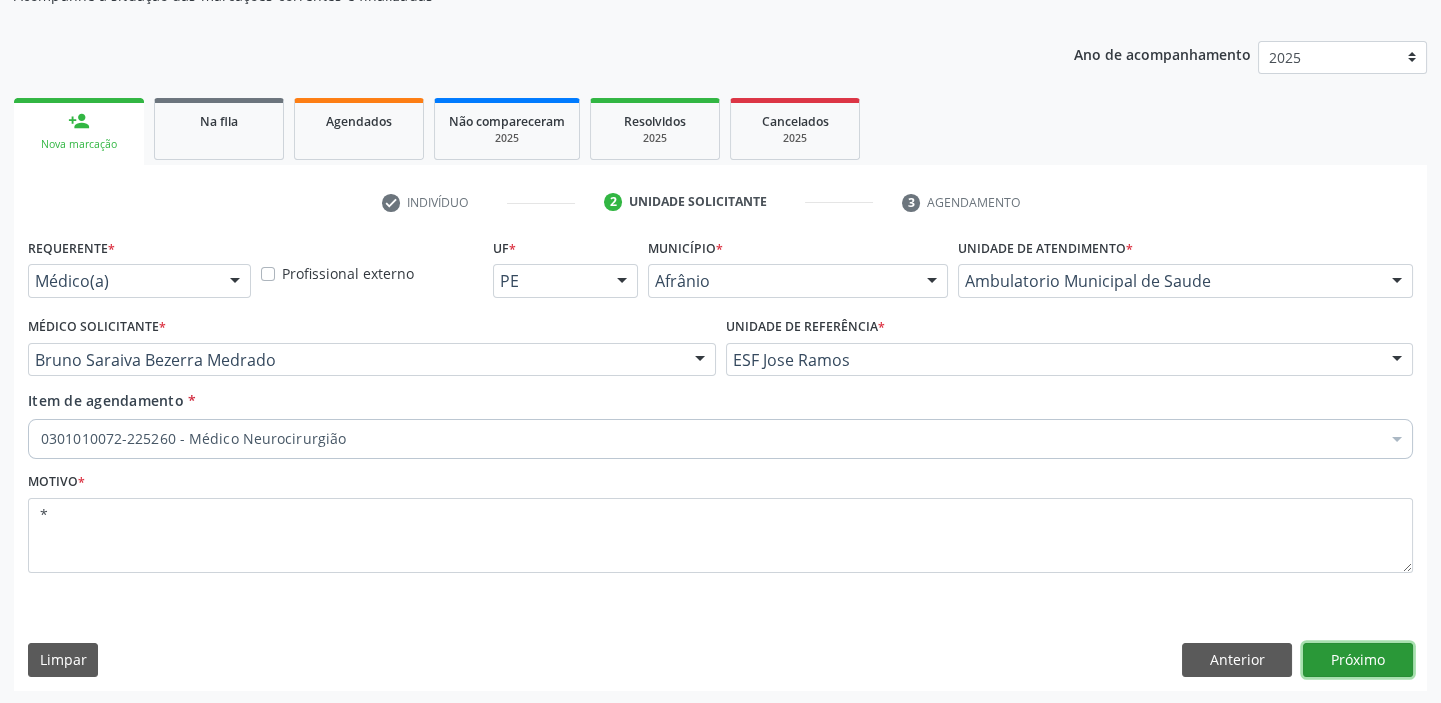 click on "Próximo" at bounding box center (1358, 660) 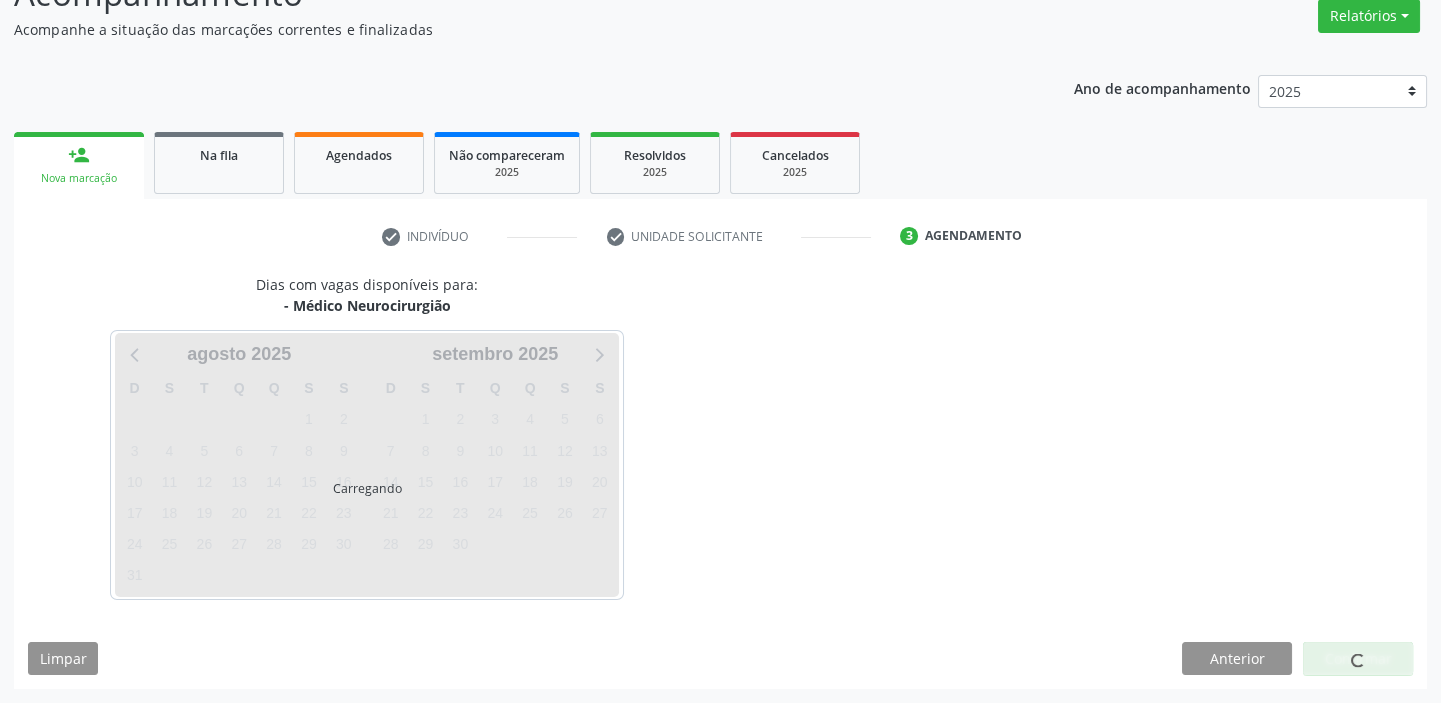 scroll, scrollTop: 166, scrollLeft: 0, axis: vertical 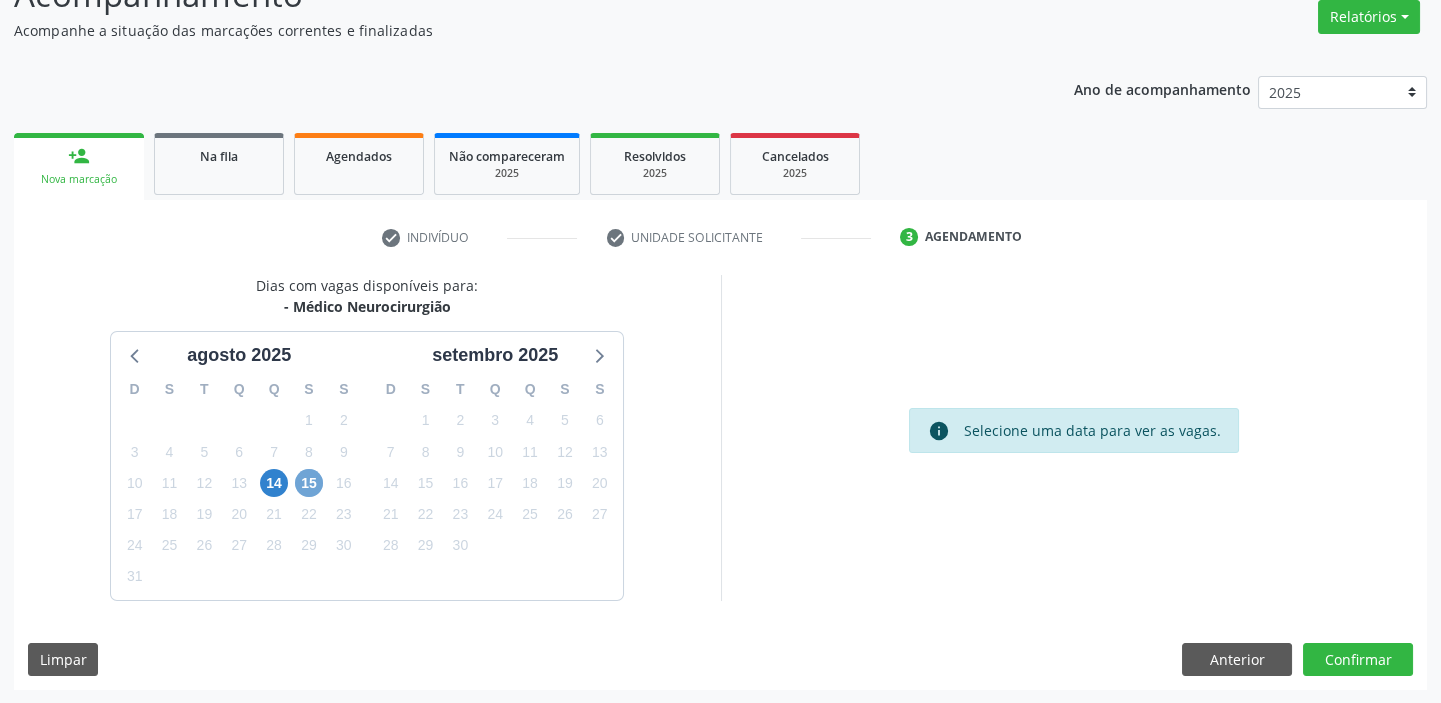 click on "15" at bounding box center (309, 483) 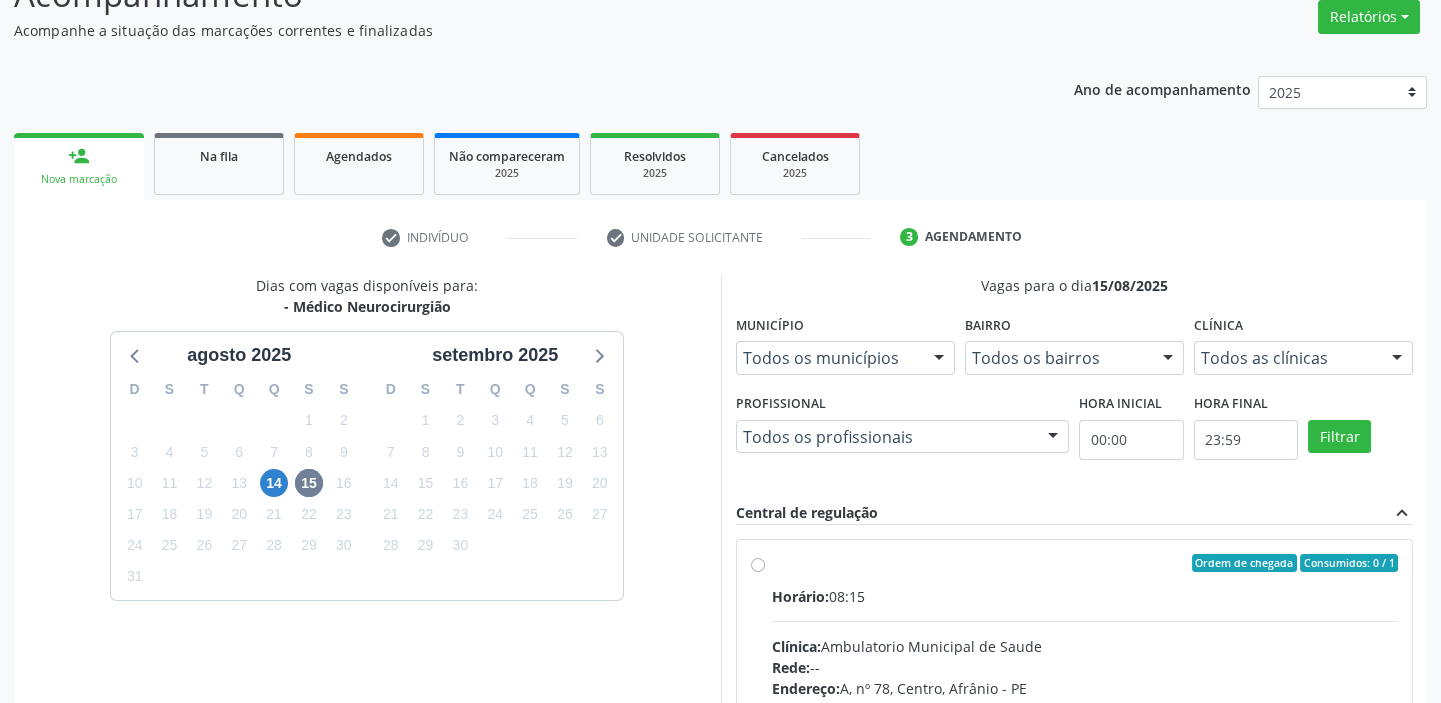 click on "Horário:   08:15" at bounding box center [1085, 596] 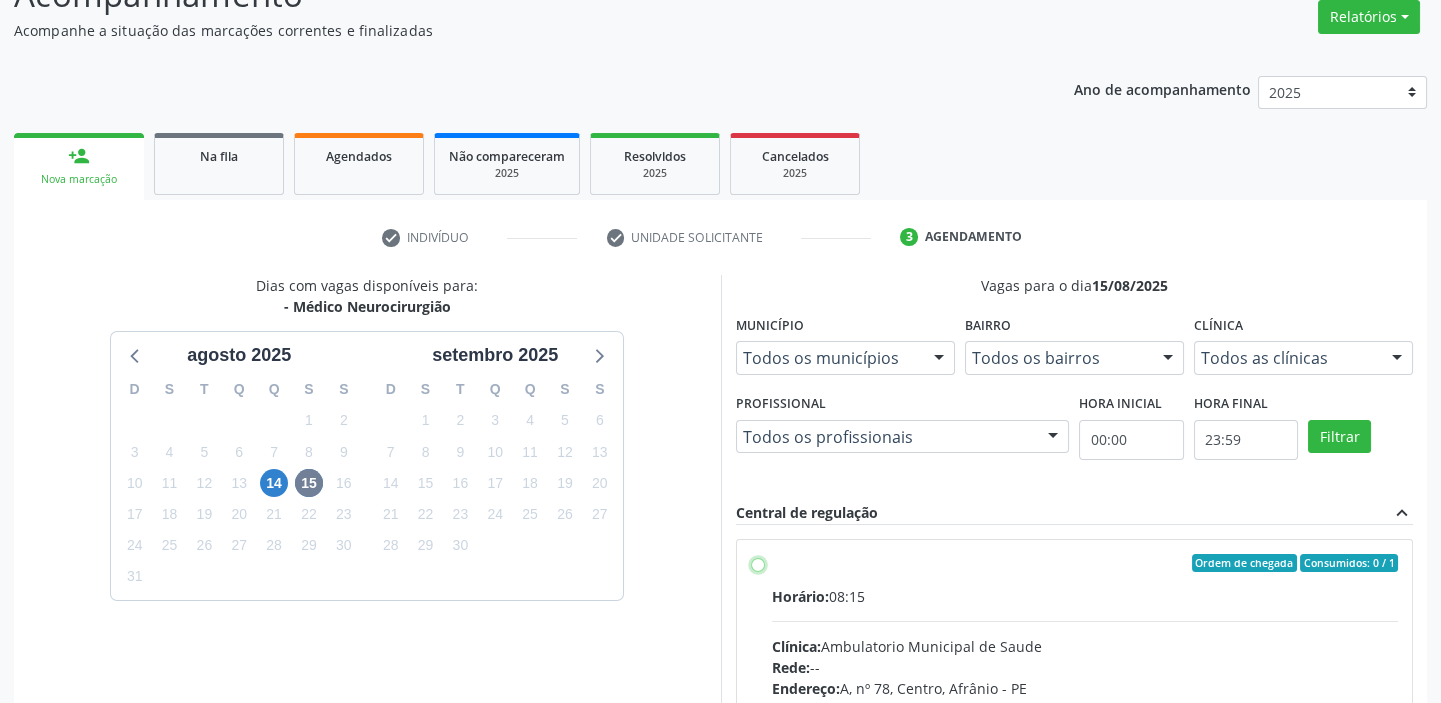 click on "Ordem de chegada
Consumidos: 0 / 1
Horário:   08:15
Clínica:  Ambulatorio Municipal de Saude
Rede:
--
Endereço:   A, nº 78, [CITY], [CITY] - [STATE]
Telefone:   --
Profissional:
--
Informações adicionais sobre o atendimento
Idade de atendimento:
Sem restrição
Gênero(s) atendido(s):
Sem restrição
Informações adicionais:
--" at bounding box center [758, 563] 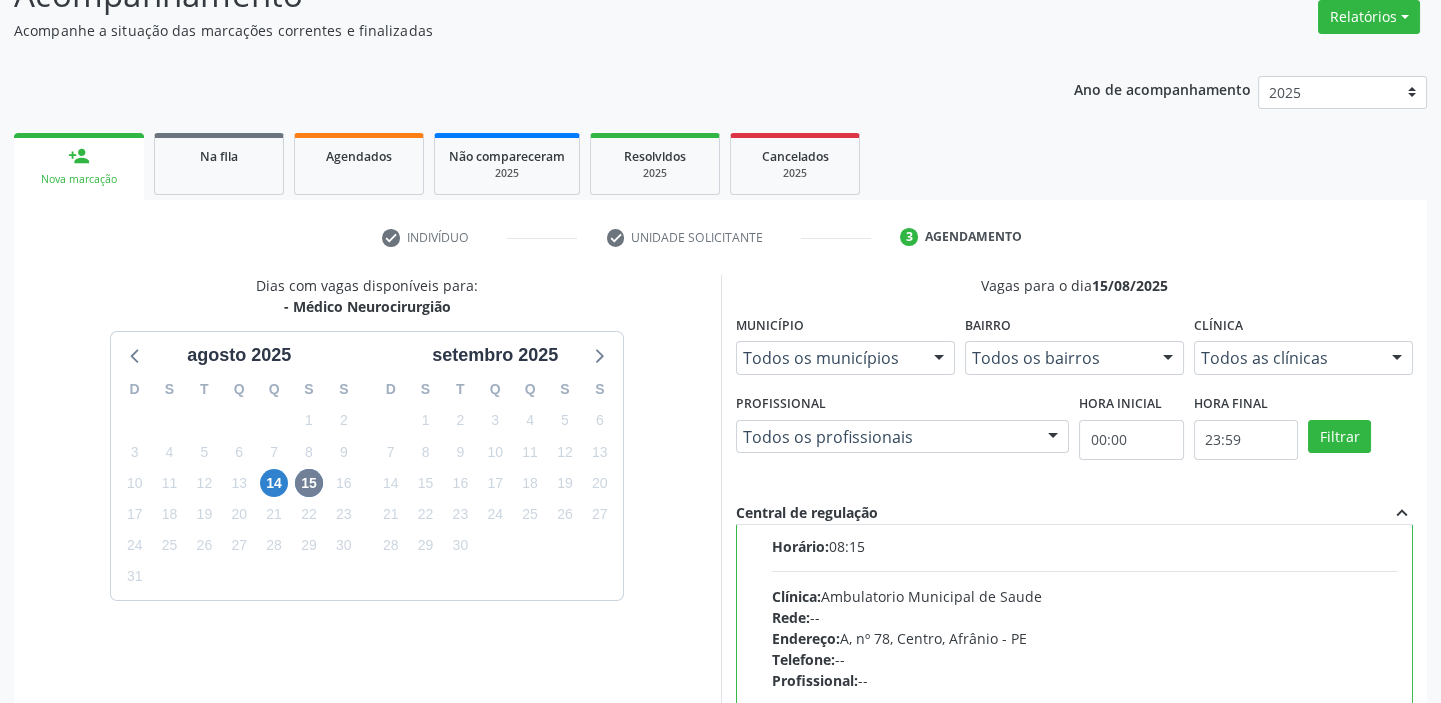 scroll, scrollTop: 99, scrollLeft: 0, axis: vertical 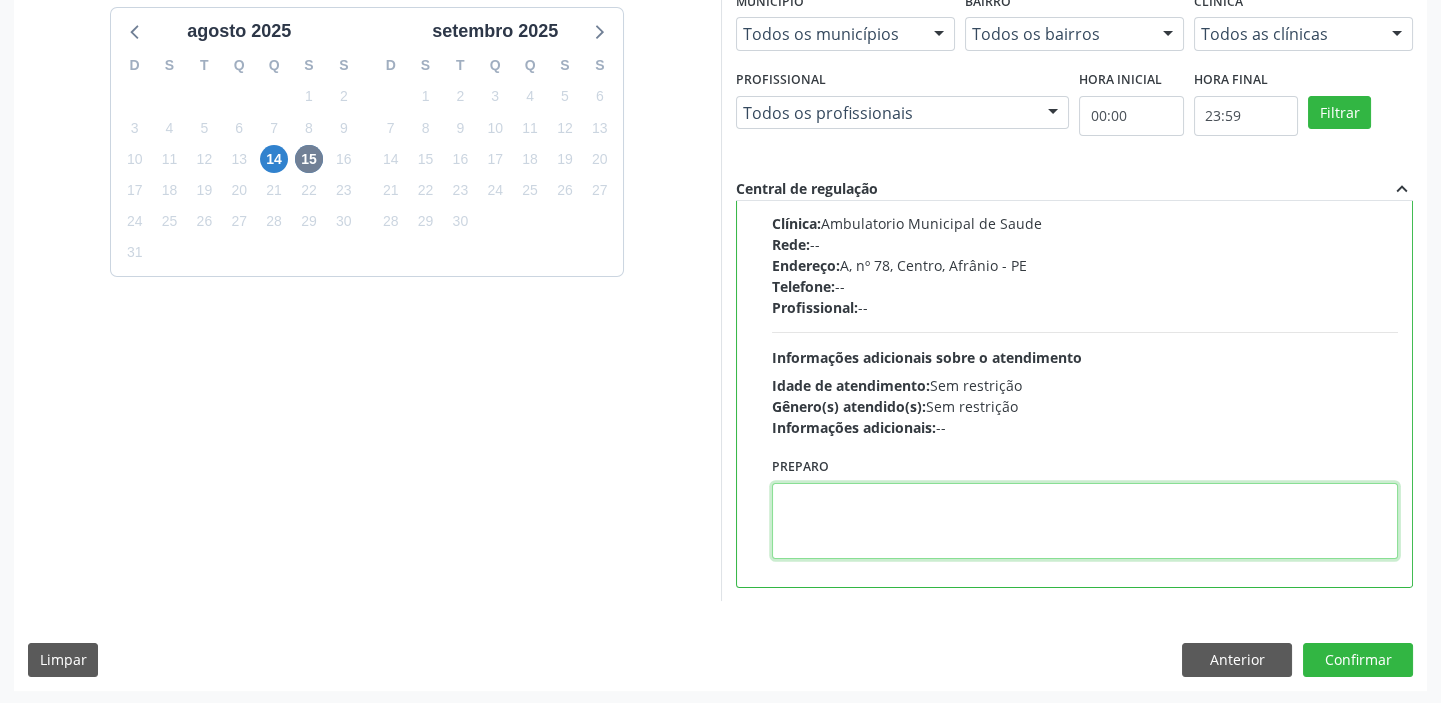click at bounding box center (1085, 521) 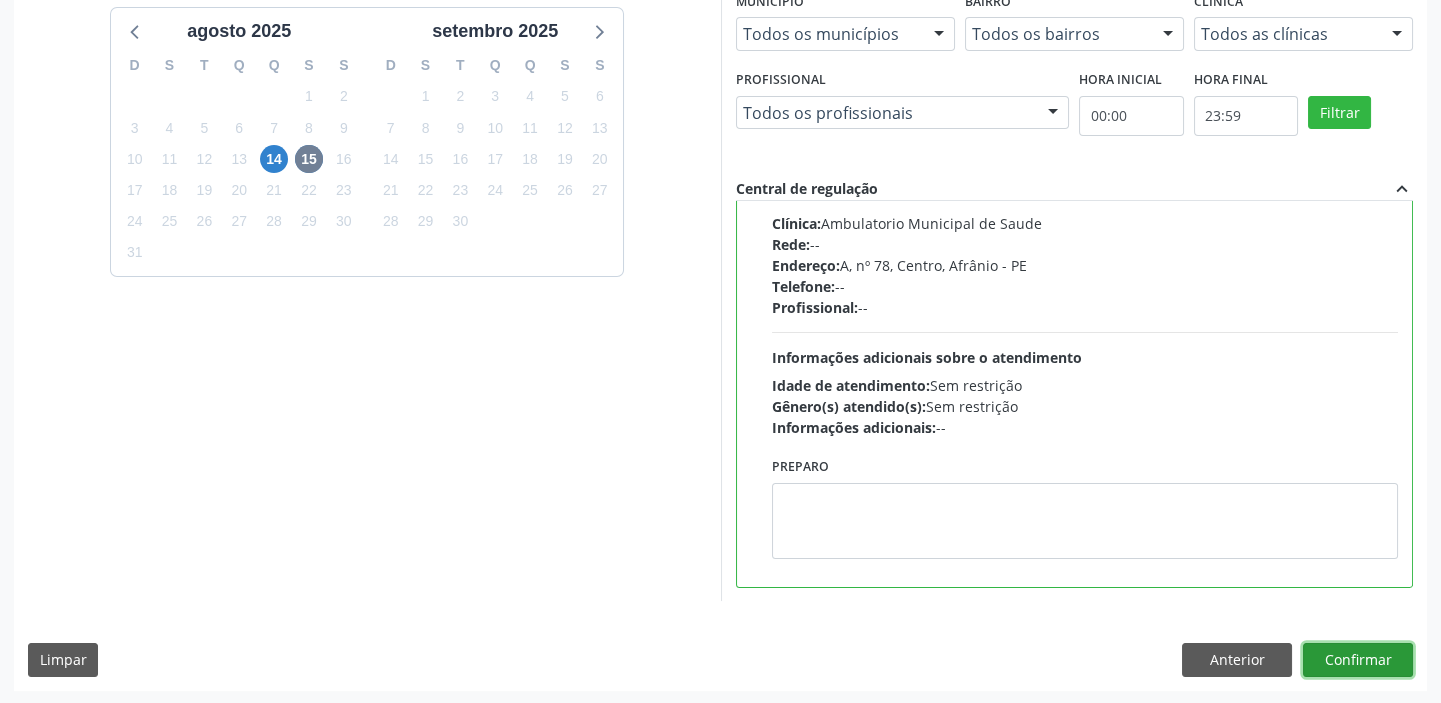 click on "Confirmar" at bounding box center (1358, 660) 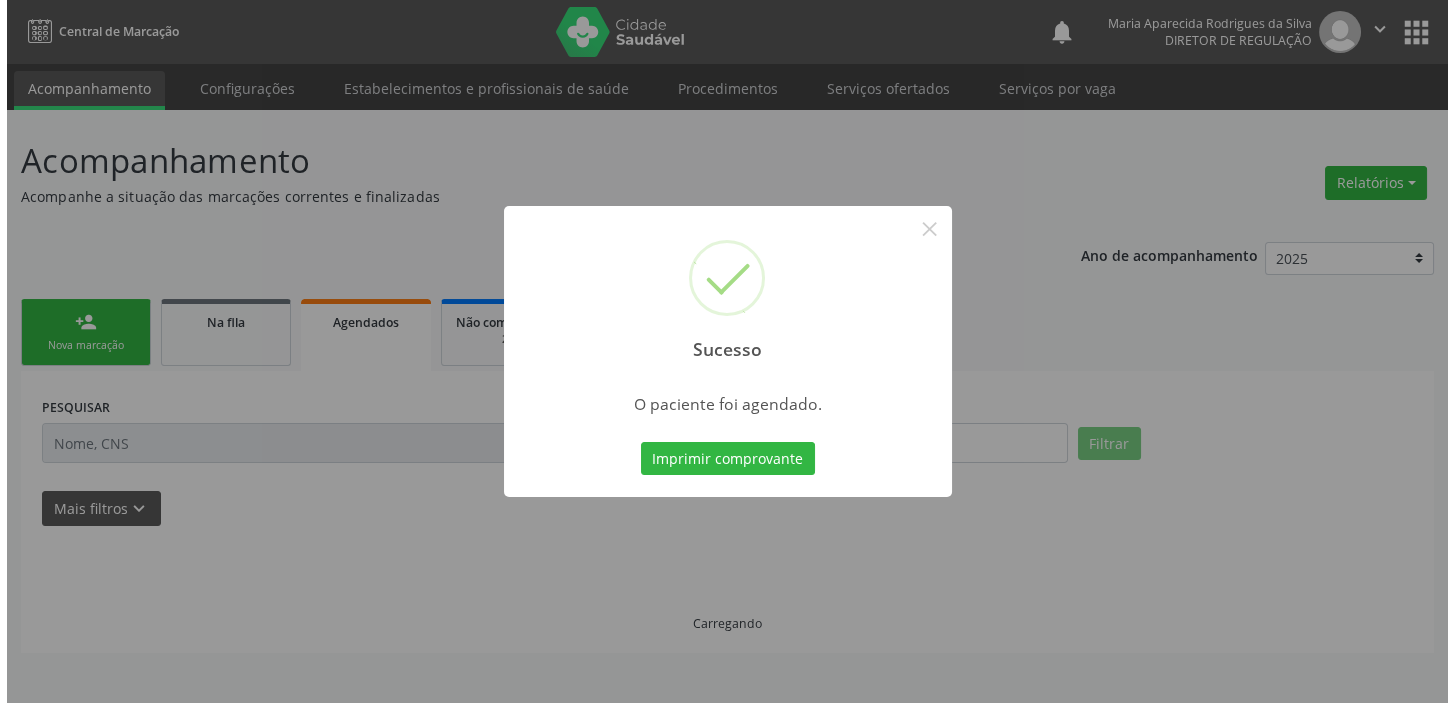 scroll, scrollTop: 0, scrollLeft: 0, axis: both 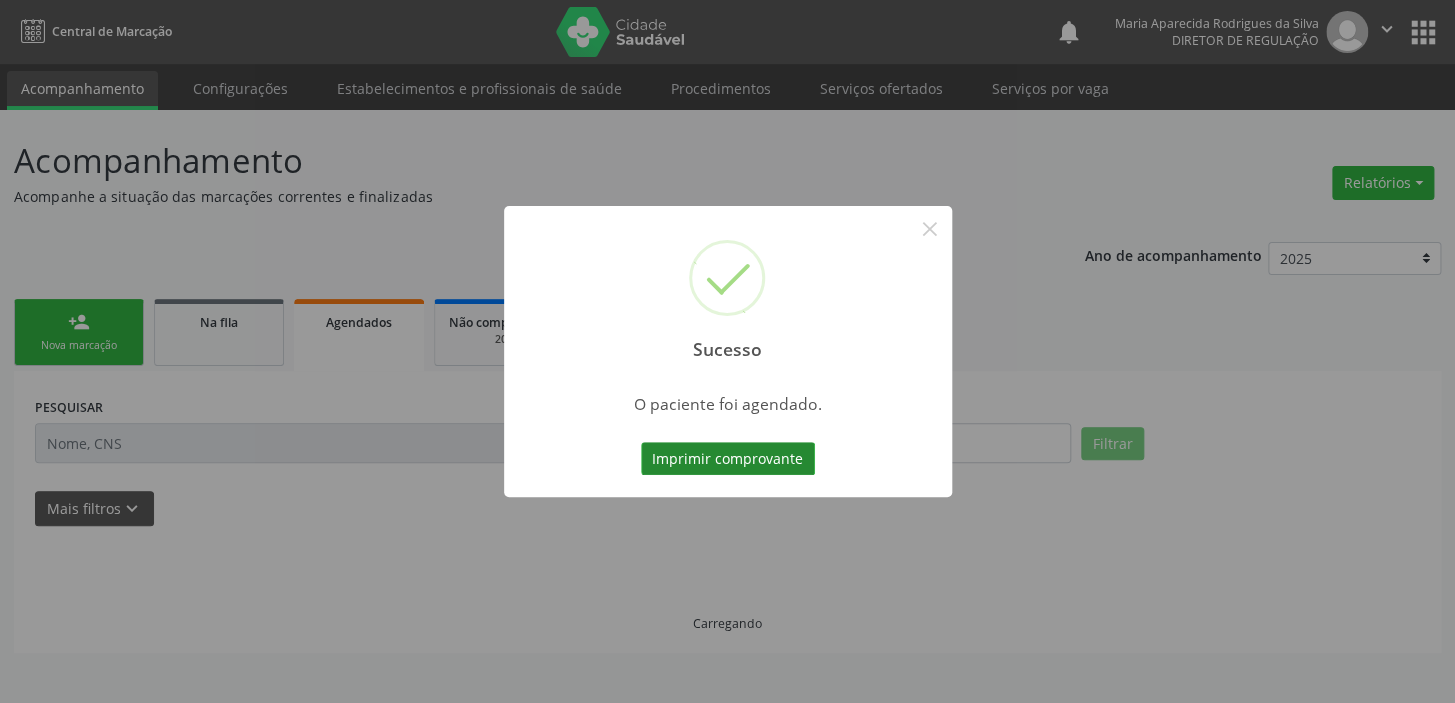 click on "Imprimir comprovante" at bounding box center (728, 459) 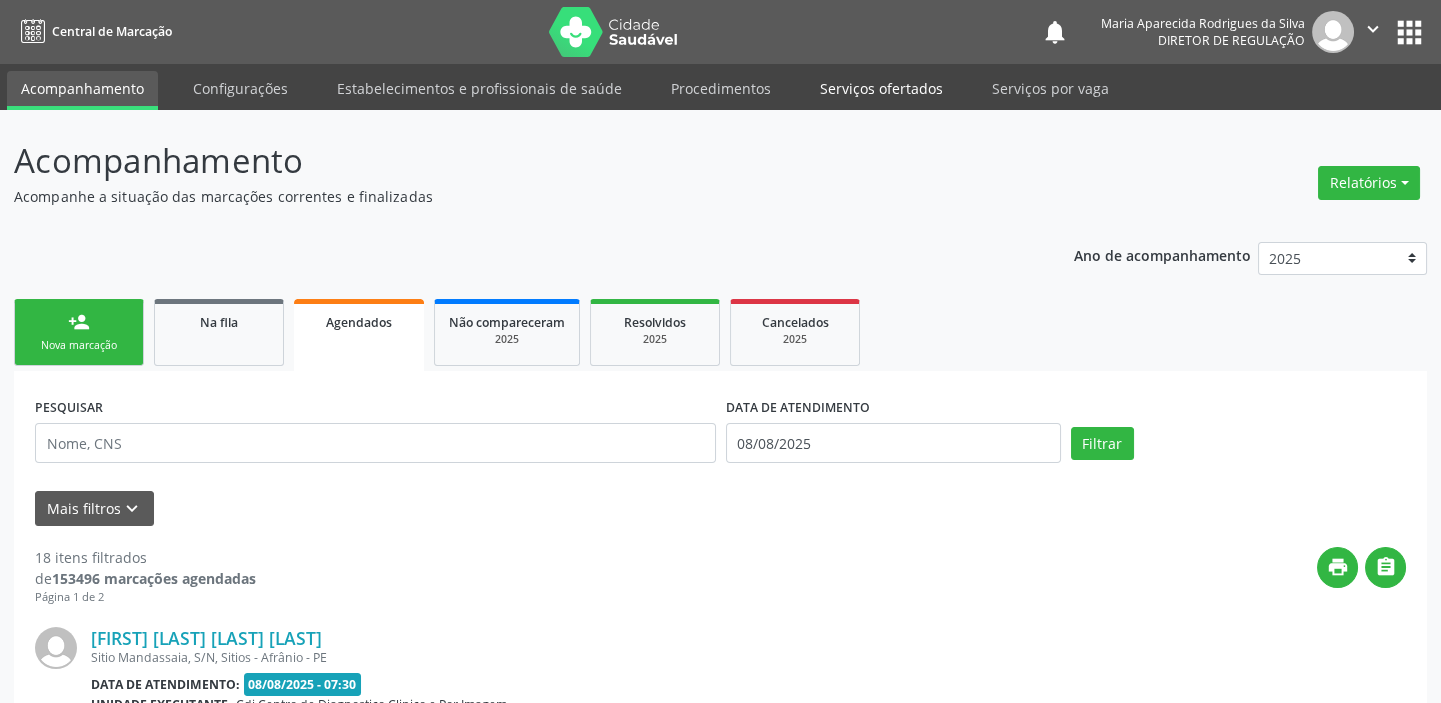 click on "Serviços ofertados" at bounding box center (881, 88) 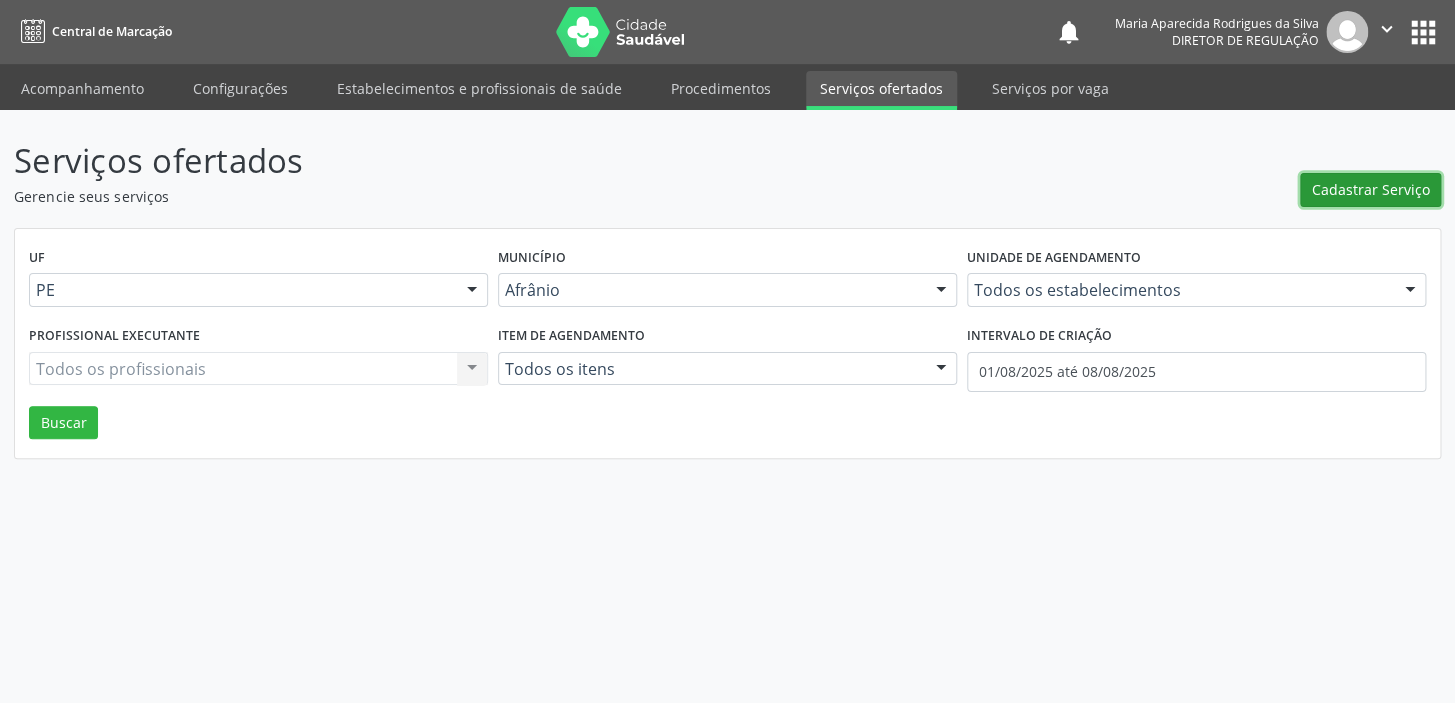 click on "Cadastrar Serviço" at bounding box center [1371, 189] 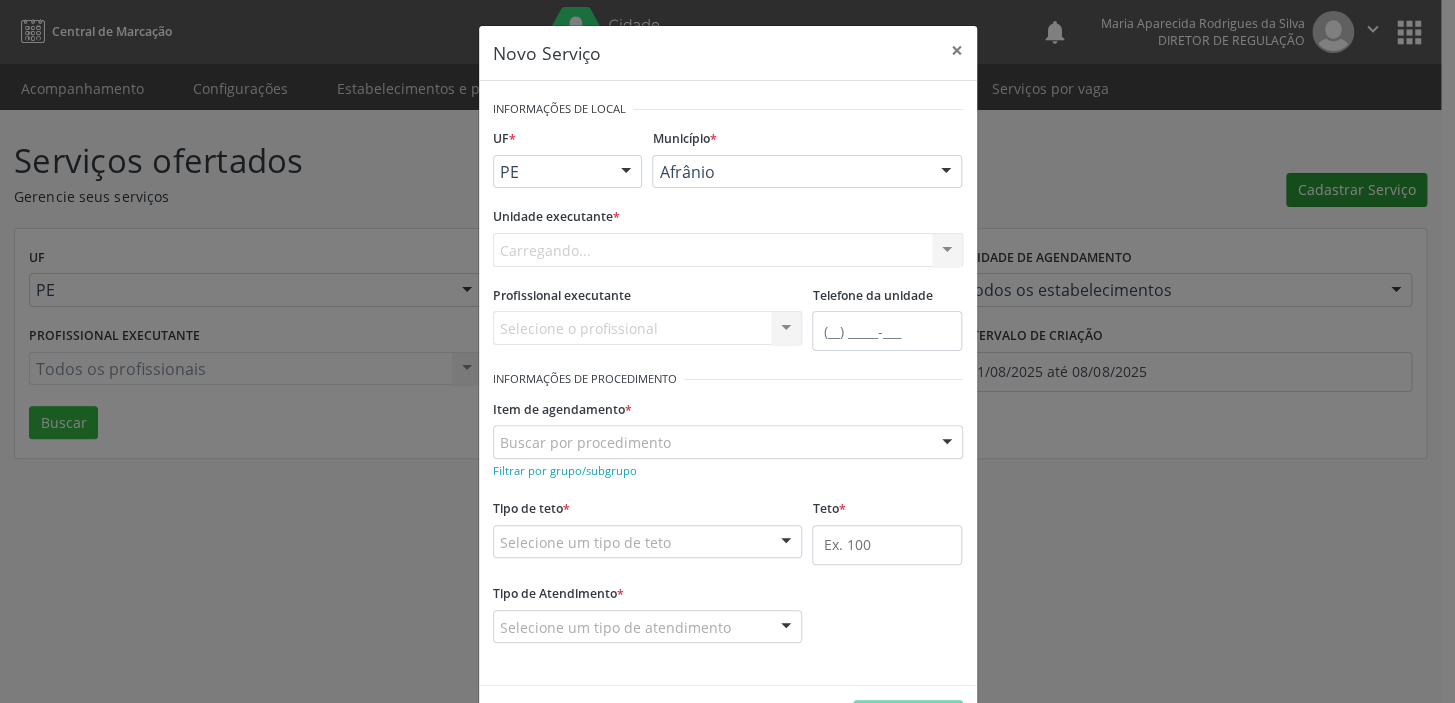 scroll, scrollTop: 0, scrollLeft: 0, axis: both 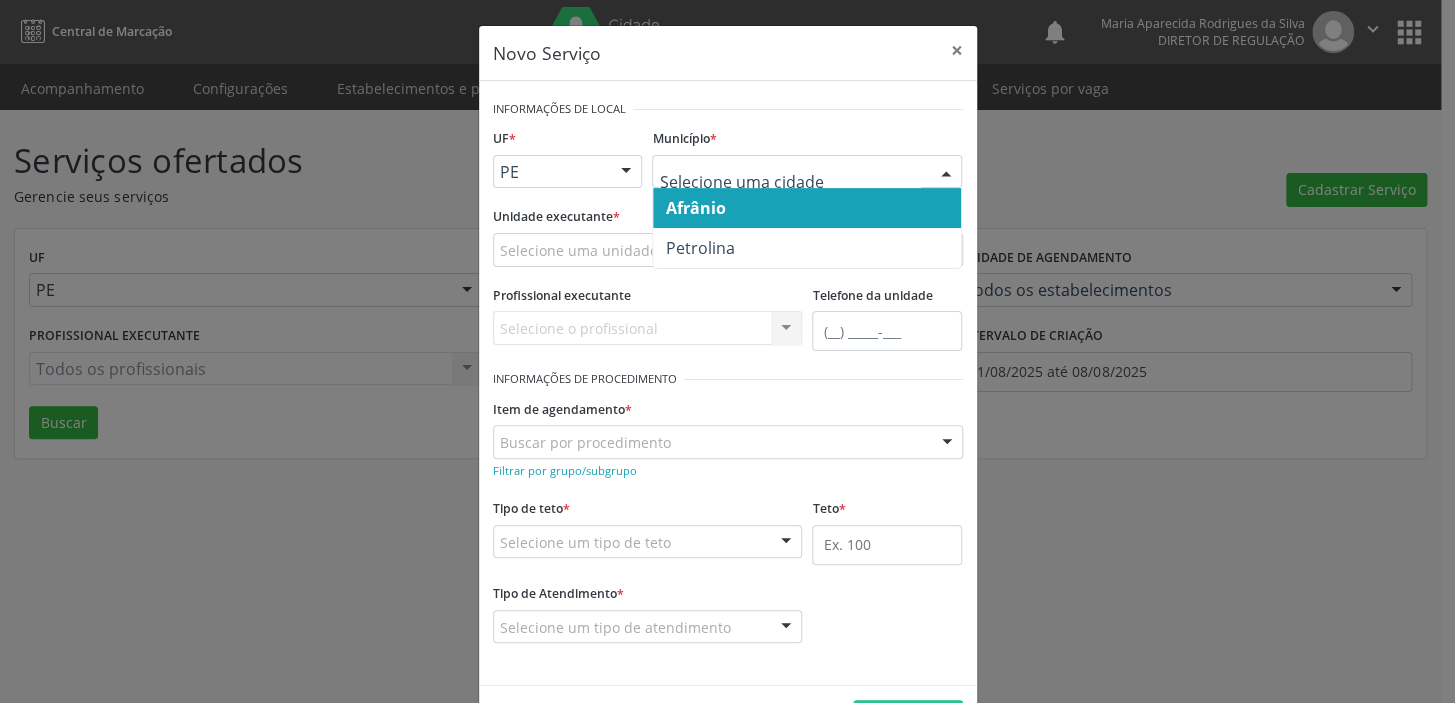 drag, startPoint x: 692, startPoint y: 211, endPoint x: 591, endPoint y: 234, distance: 103.58572 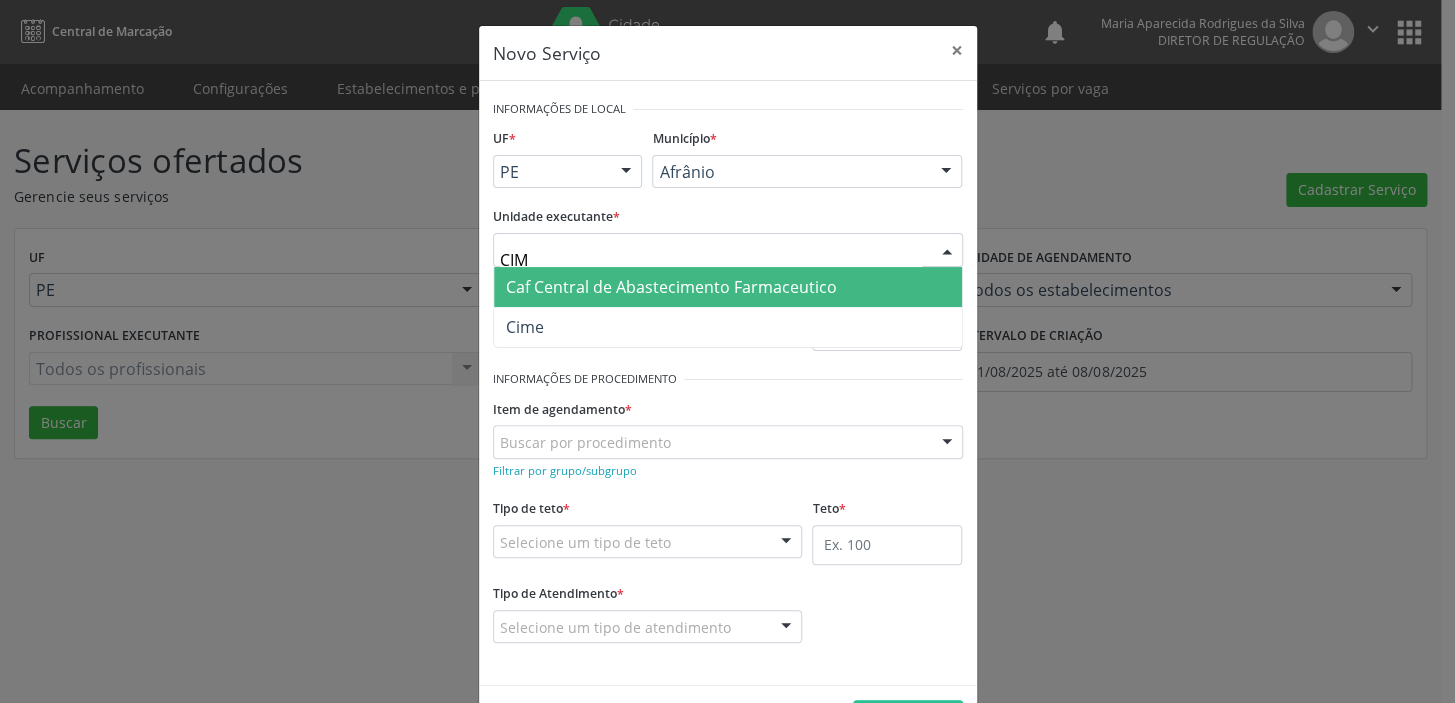 type on "CIME" 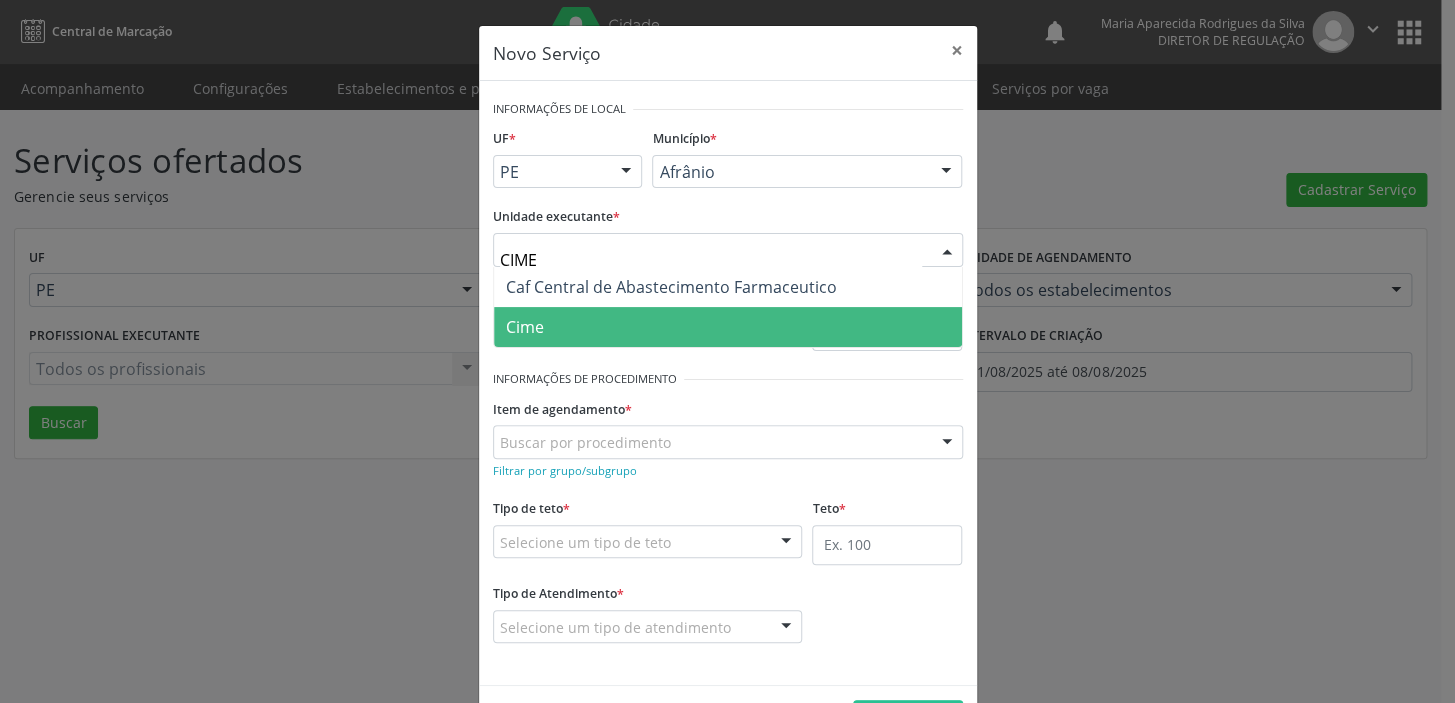 click on "Cime" at bounding box center (525, 327) 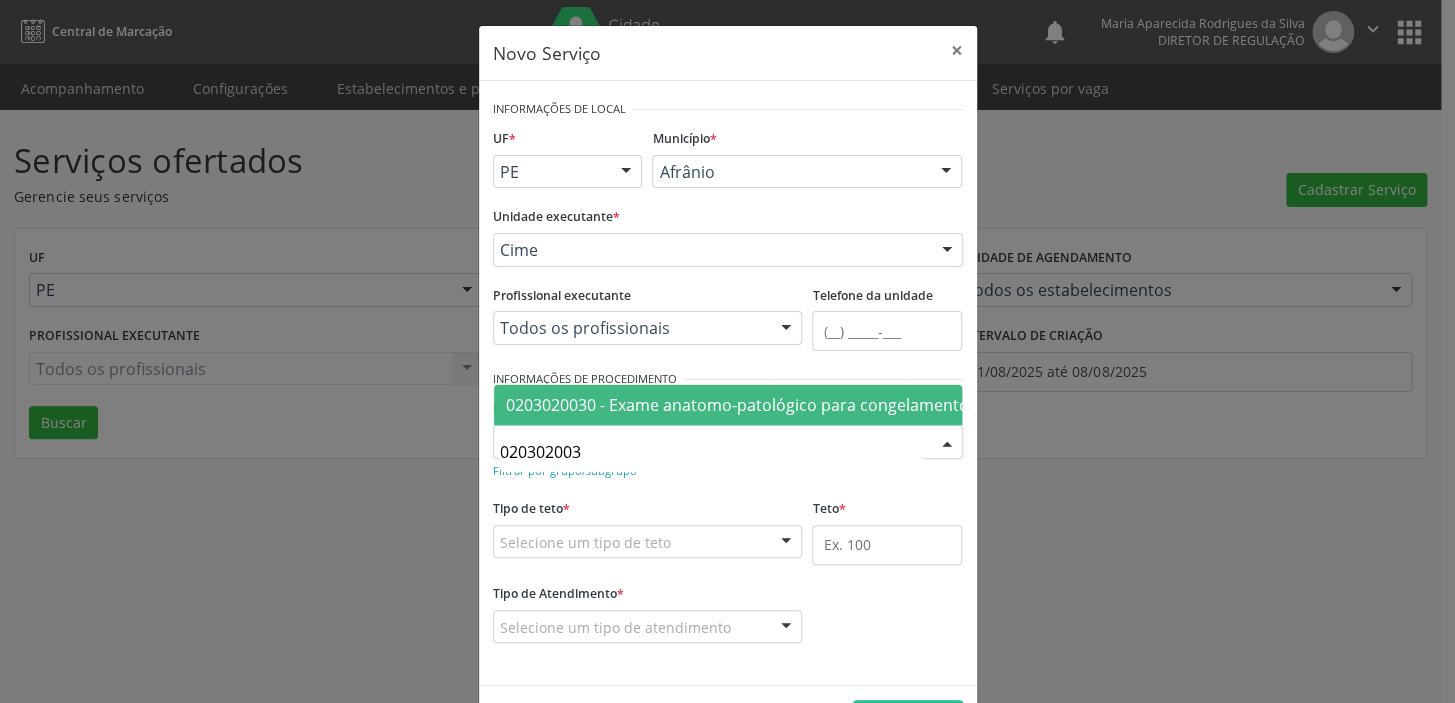 type on "0203020030" 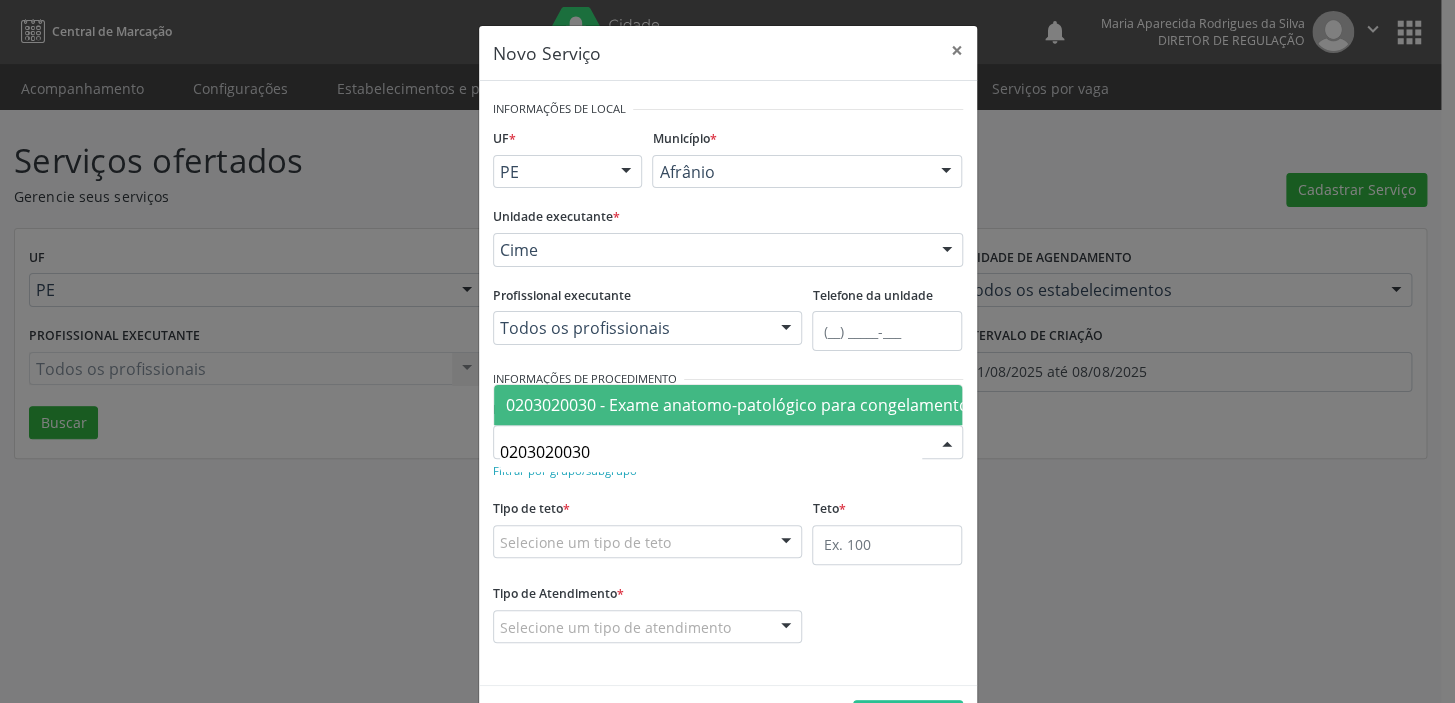click on "0203020030 - Exame anatomo-patológico para congelamento / parafina por peça cirurgica ou por biopsia (exceto colo uterino e mama)" at bounding box center (1016, 405) 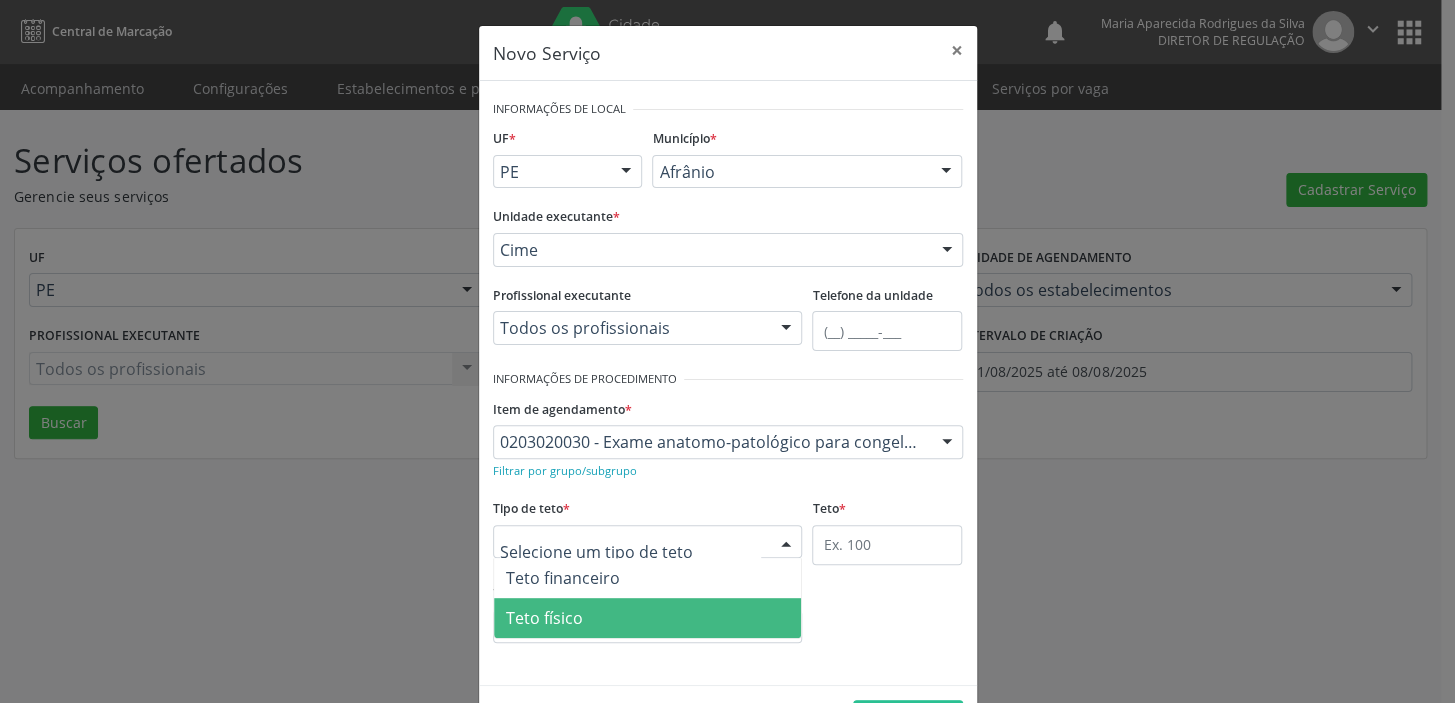 drag, startPoint x: 536, startPoint y: 614, endPoint x: 565, endPoint y: 605, distance: 30.364452 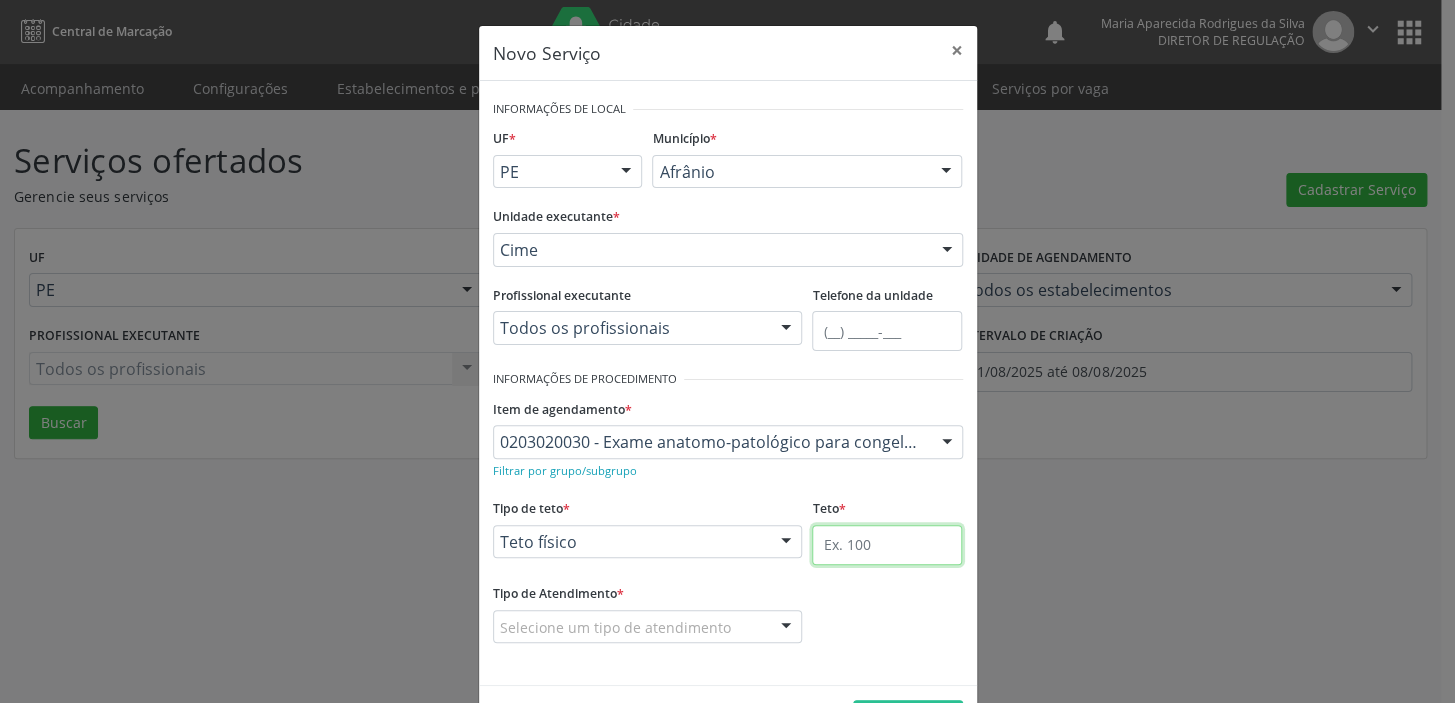 click at bounding box center (887, 545) 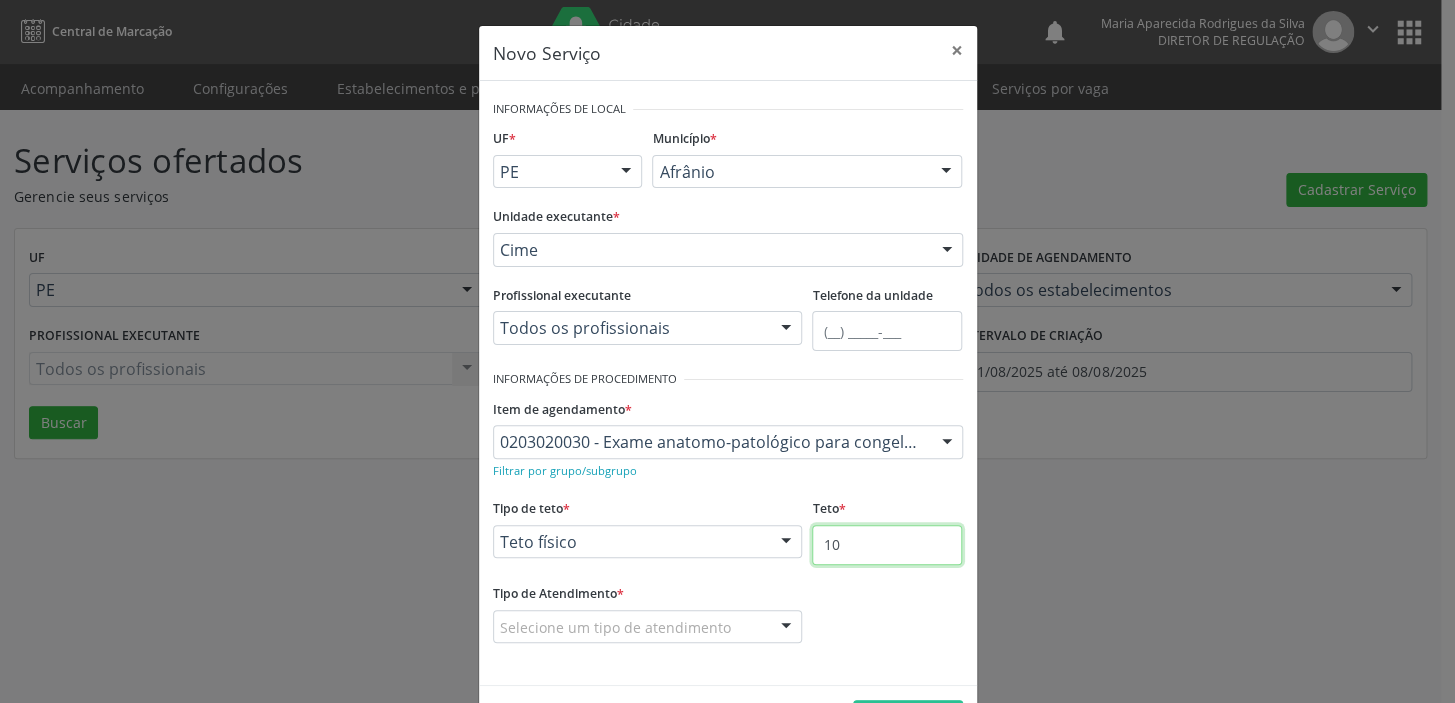 type on "10" 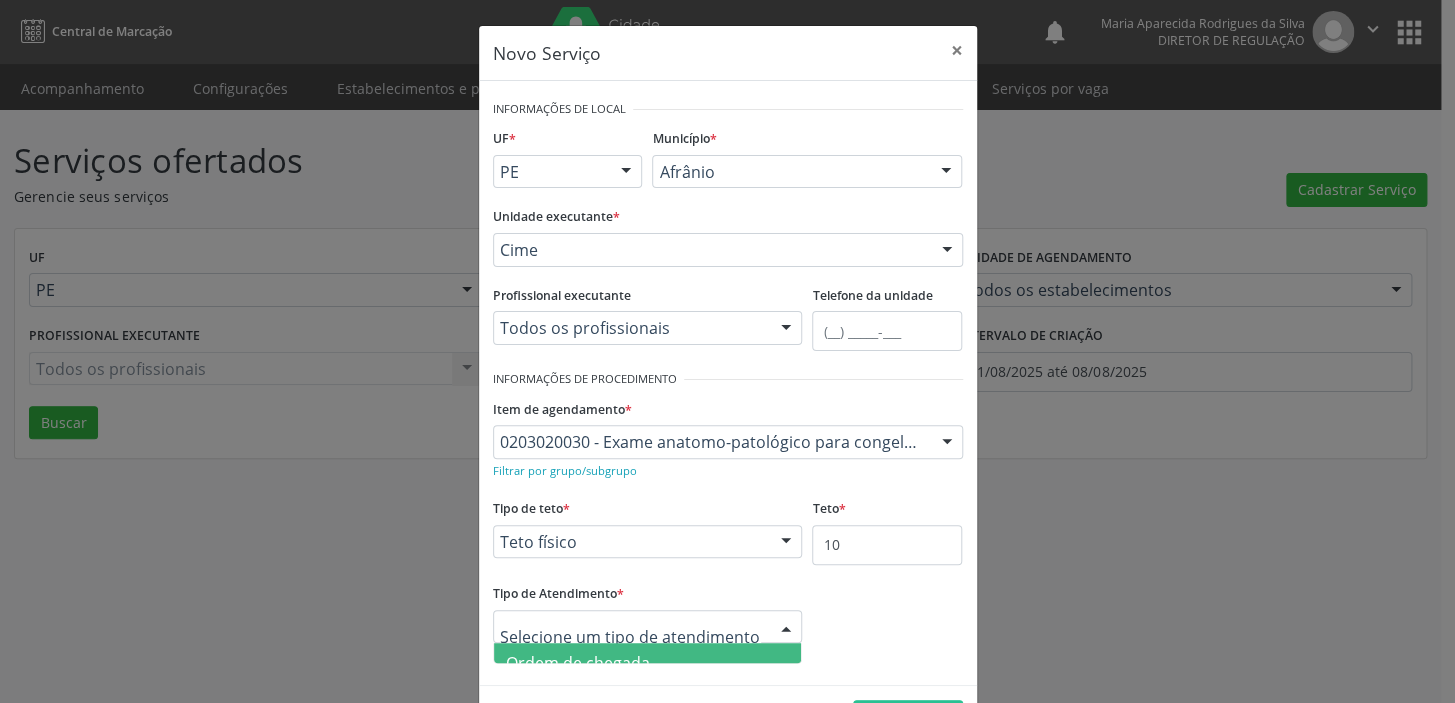 drag, startPoint x: 605, startPoint y: 658, endPoint x: 627, endPoint y: 637, distance: 30.413813 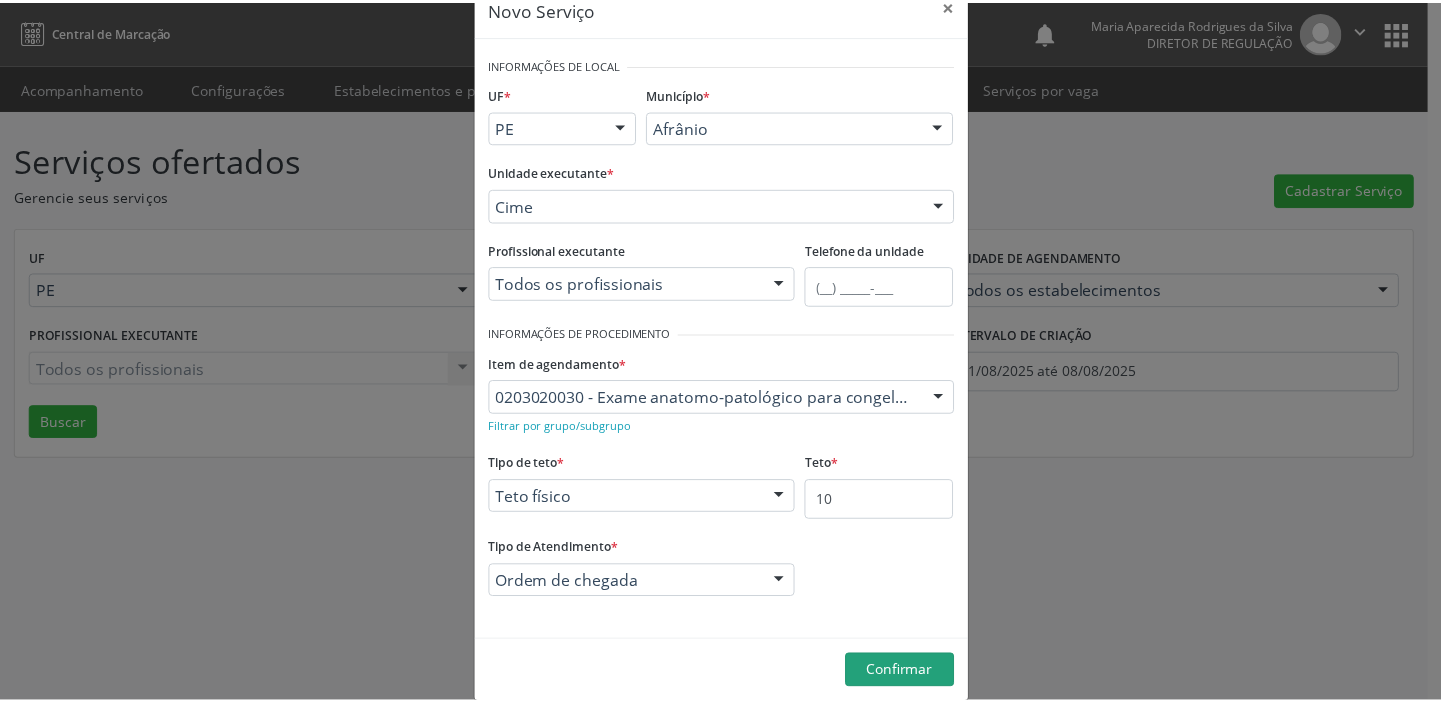 scroll, scrollTop: 69, scrollLeft: 0, axis: vertical 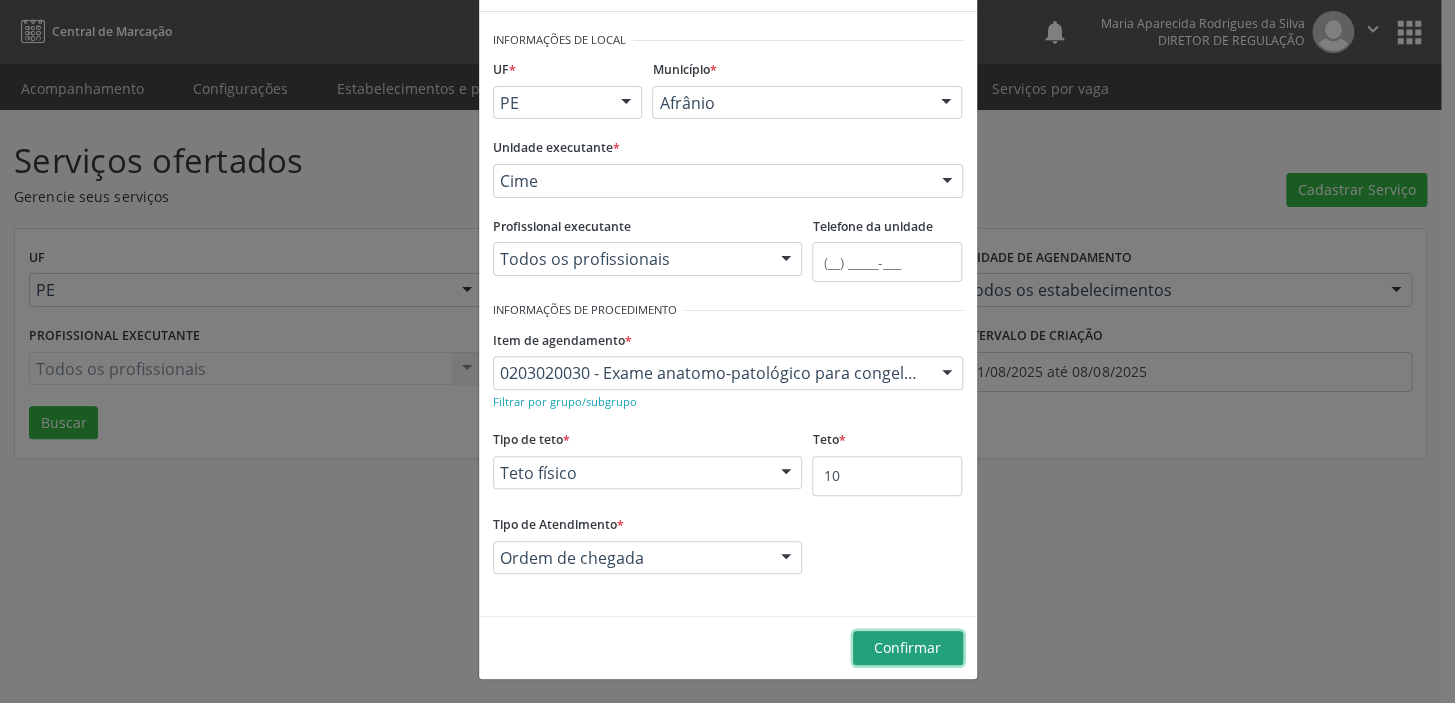 click on "Confirmar" at bounding box center (907, 647) 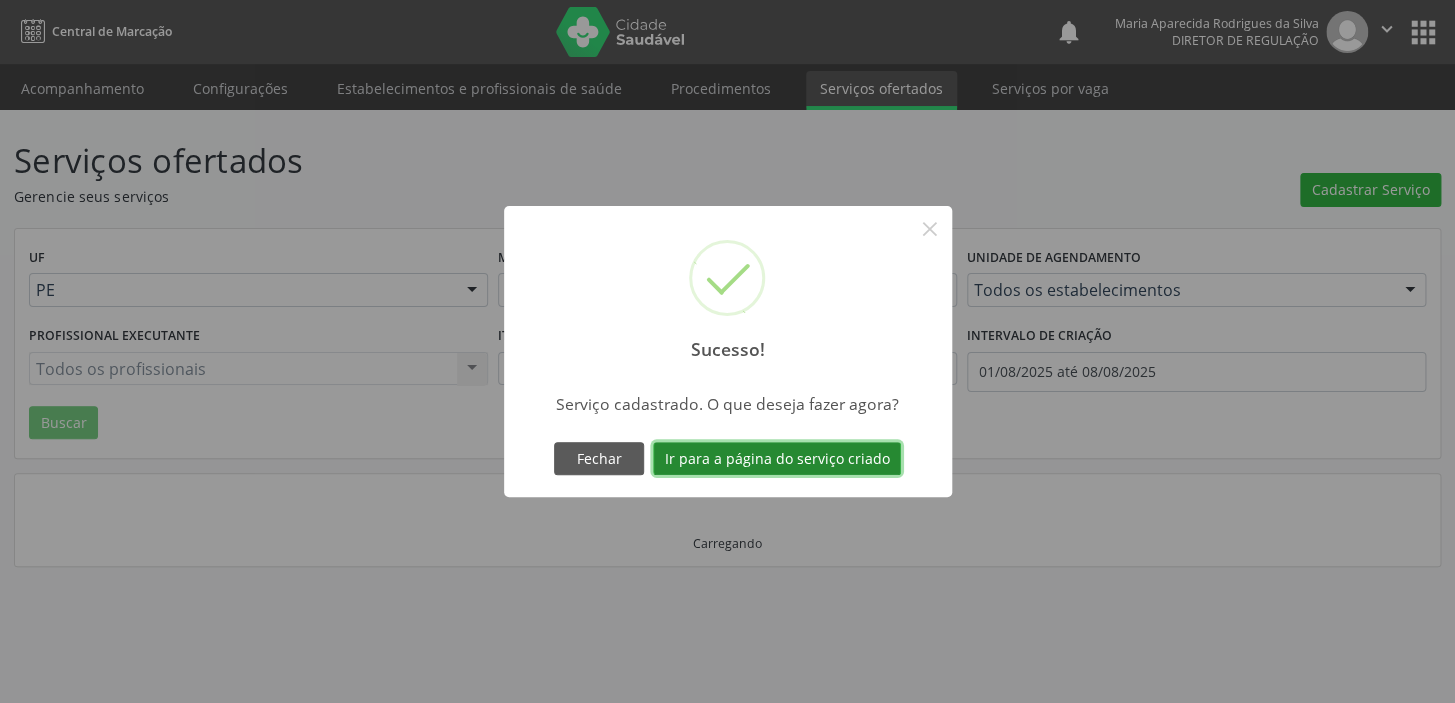 click on "Ir para a página do serviço criado" at bounding box center [777, 459] 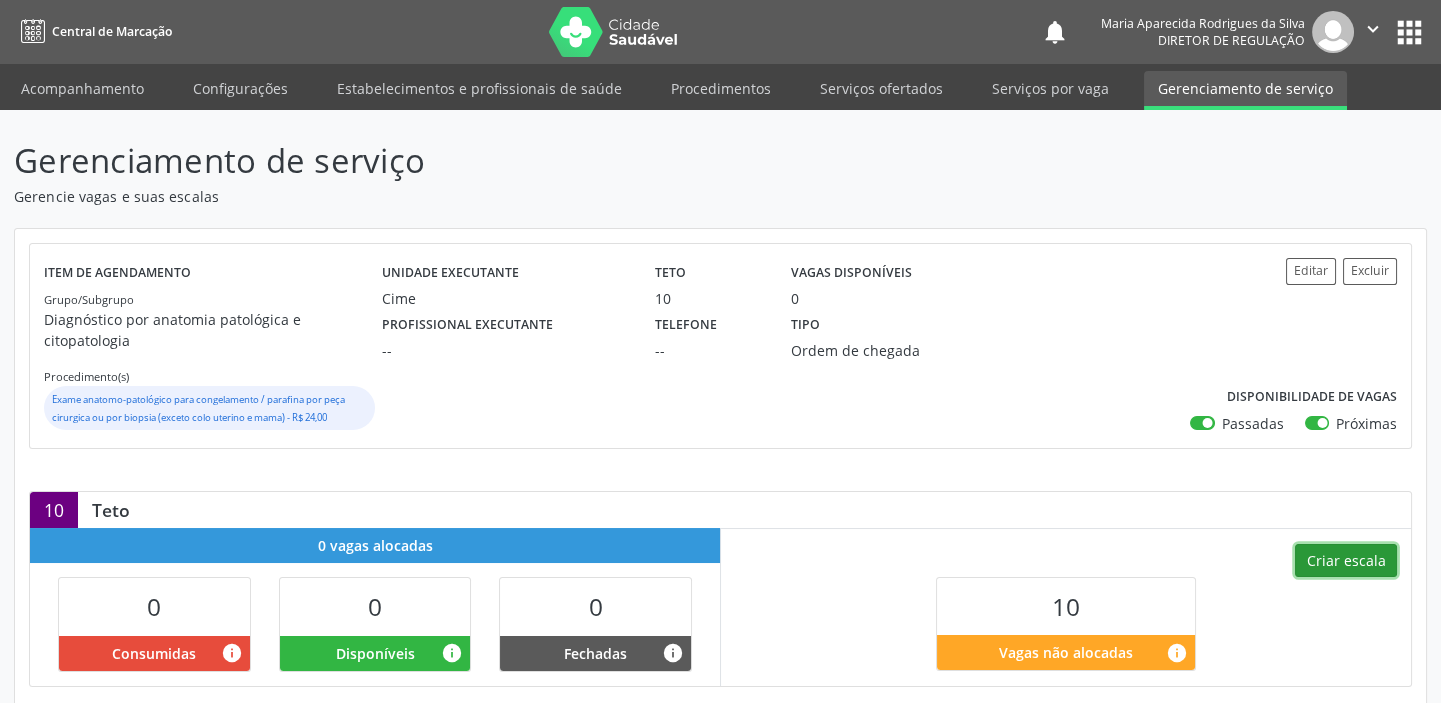 click on "Criar escala" at bounding box center (1346, 561) 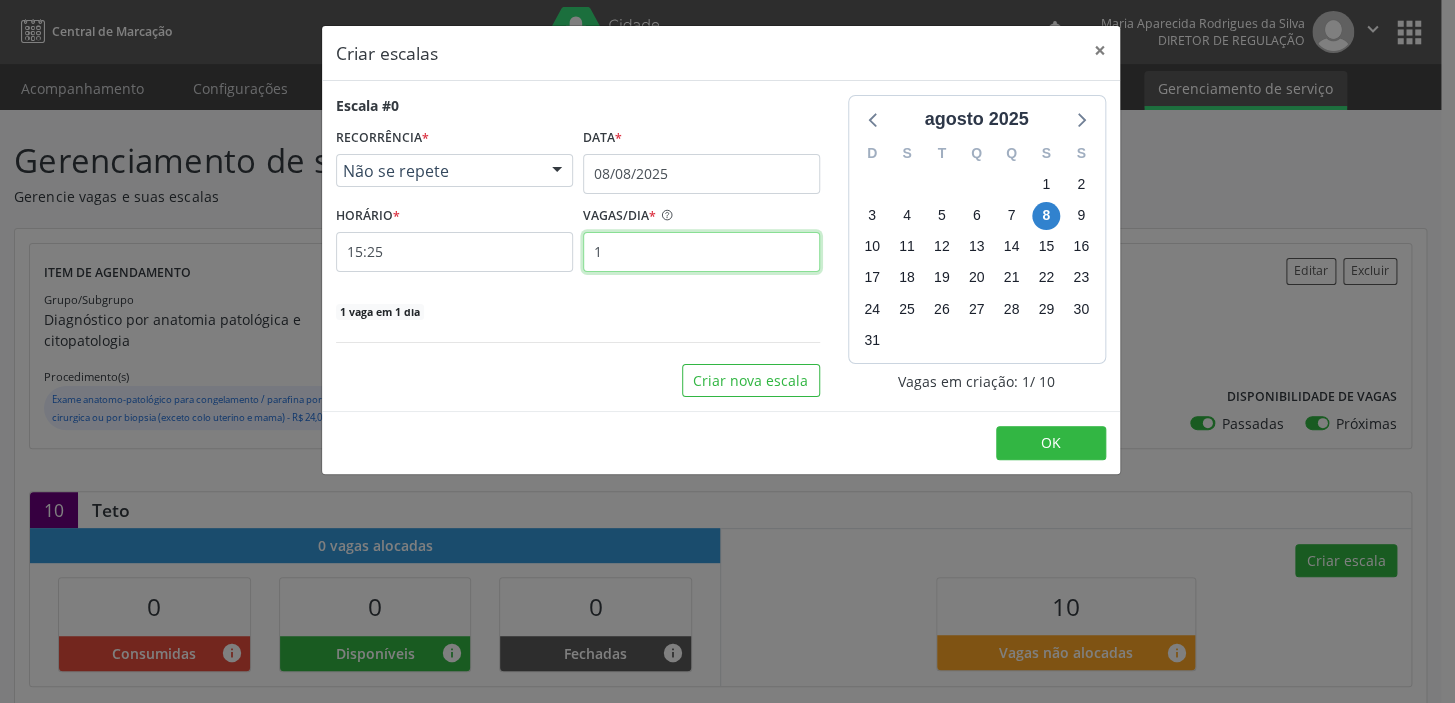 click on "1" at bounding box center [701, 252] 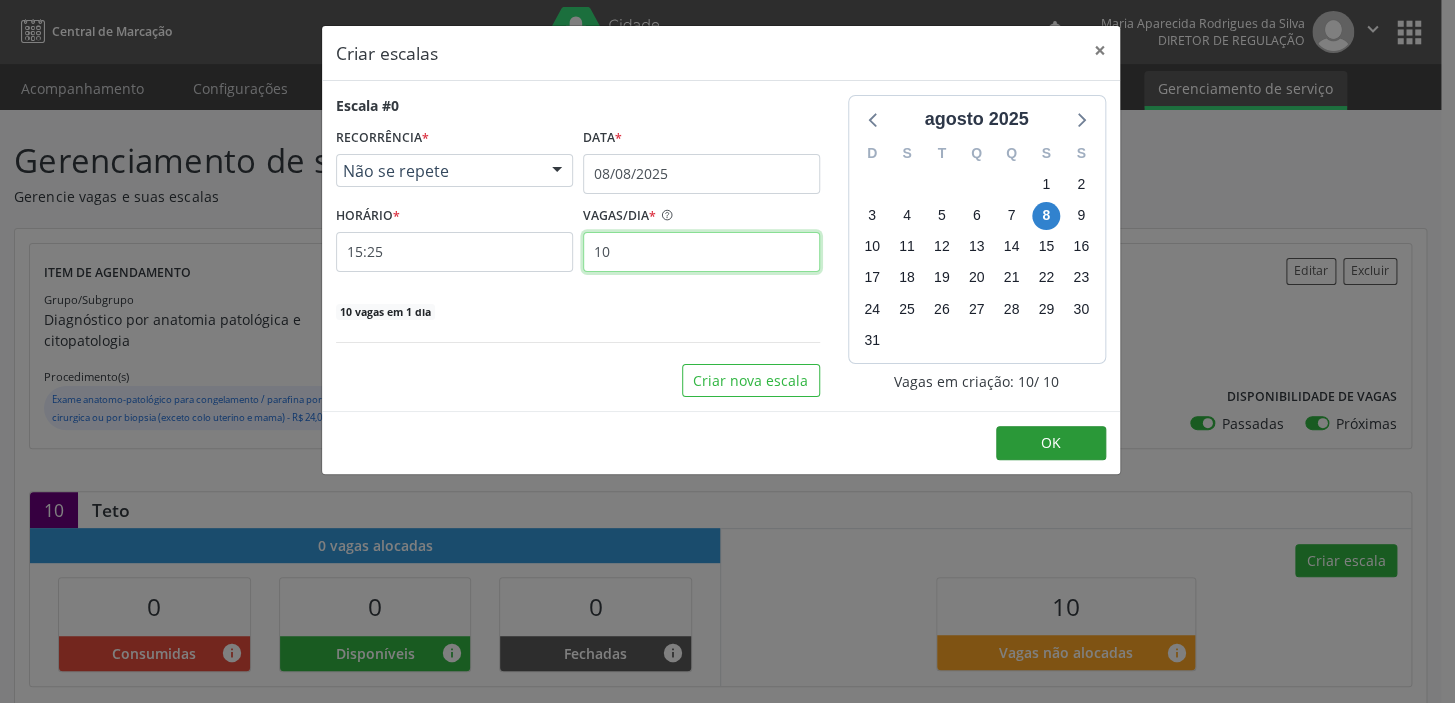 type on "10" 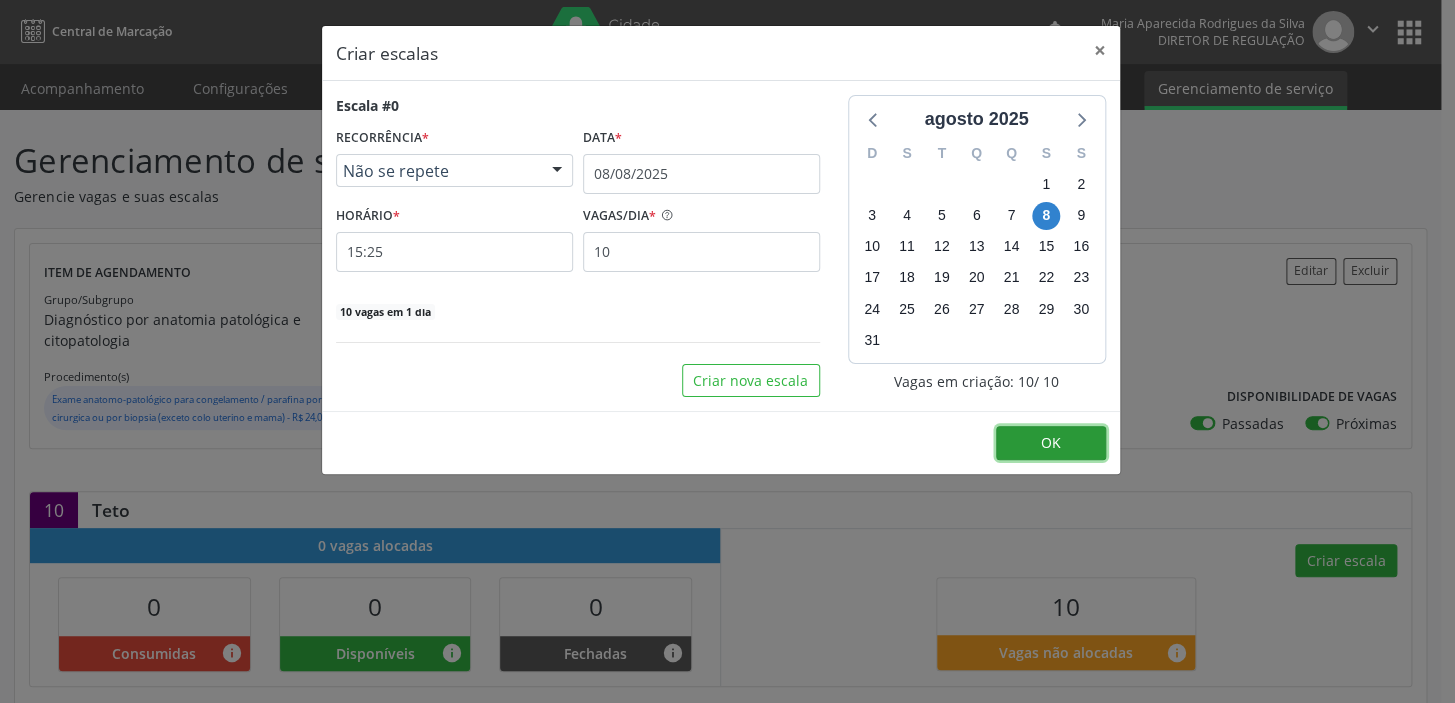 click on "OK" at bounding box center [1051, 442] 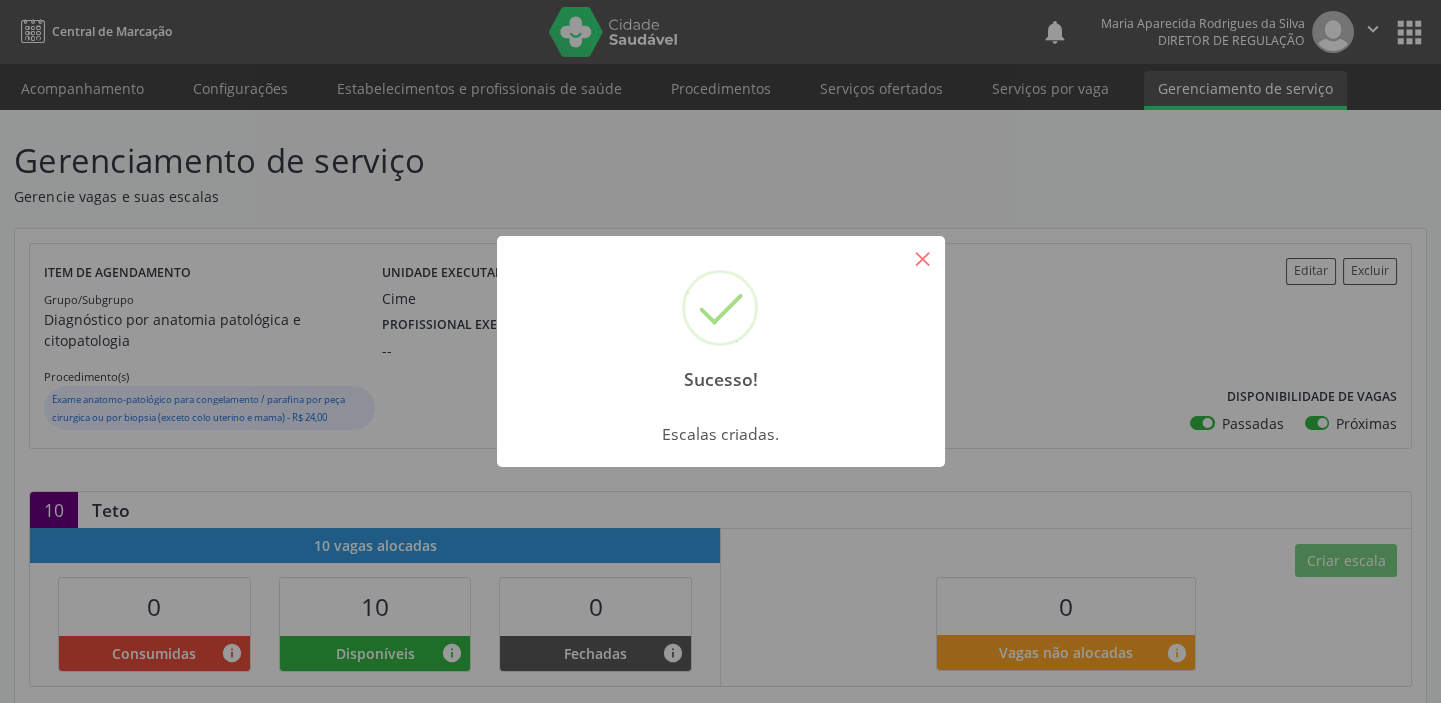 click on "×" at bounding box center (923, 258) 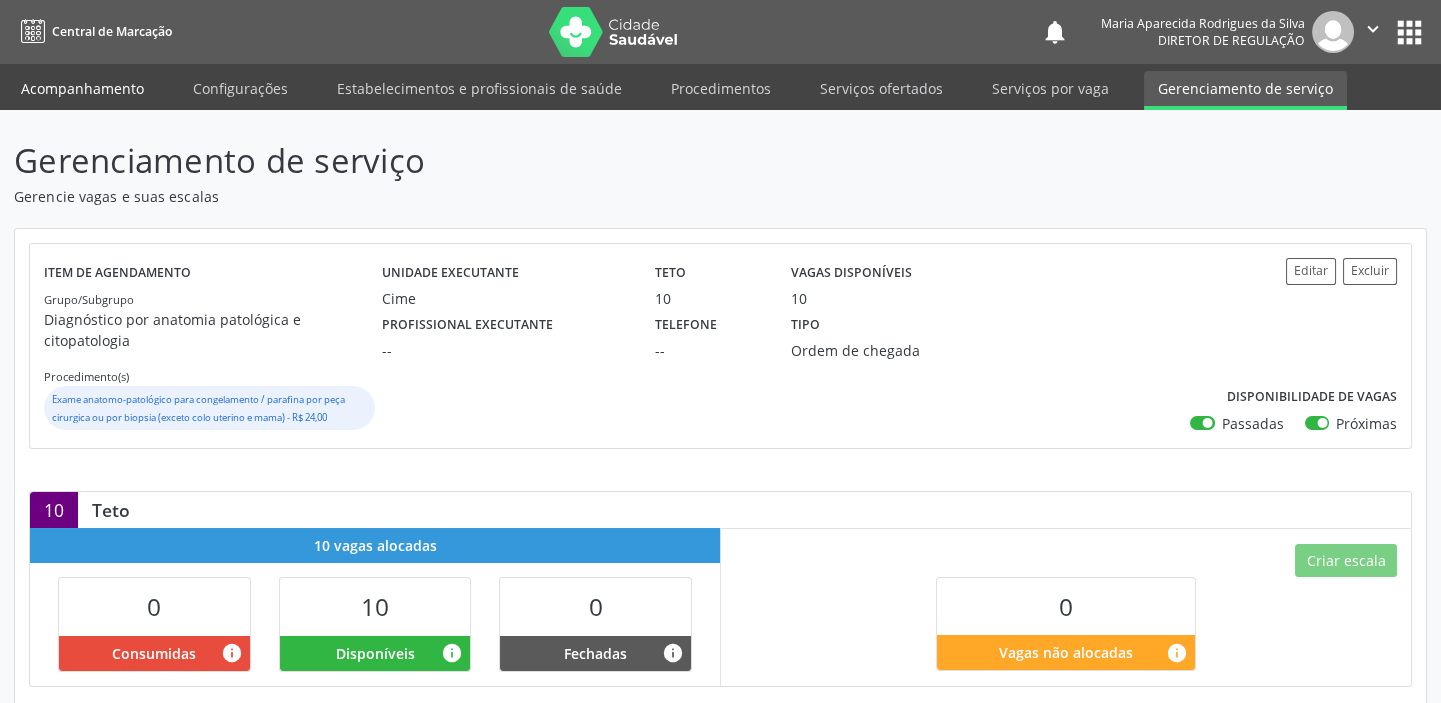 click on "Acompanhamento" at bounding box center [82, 88] 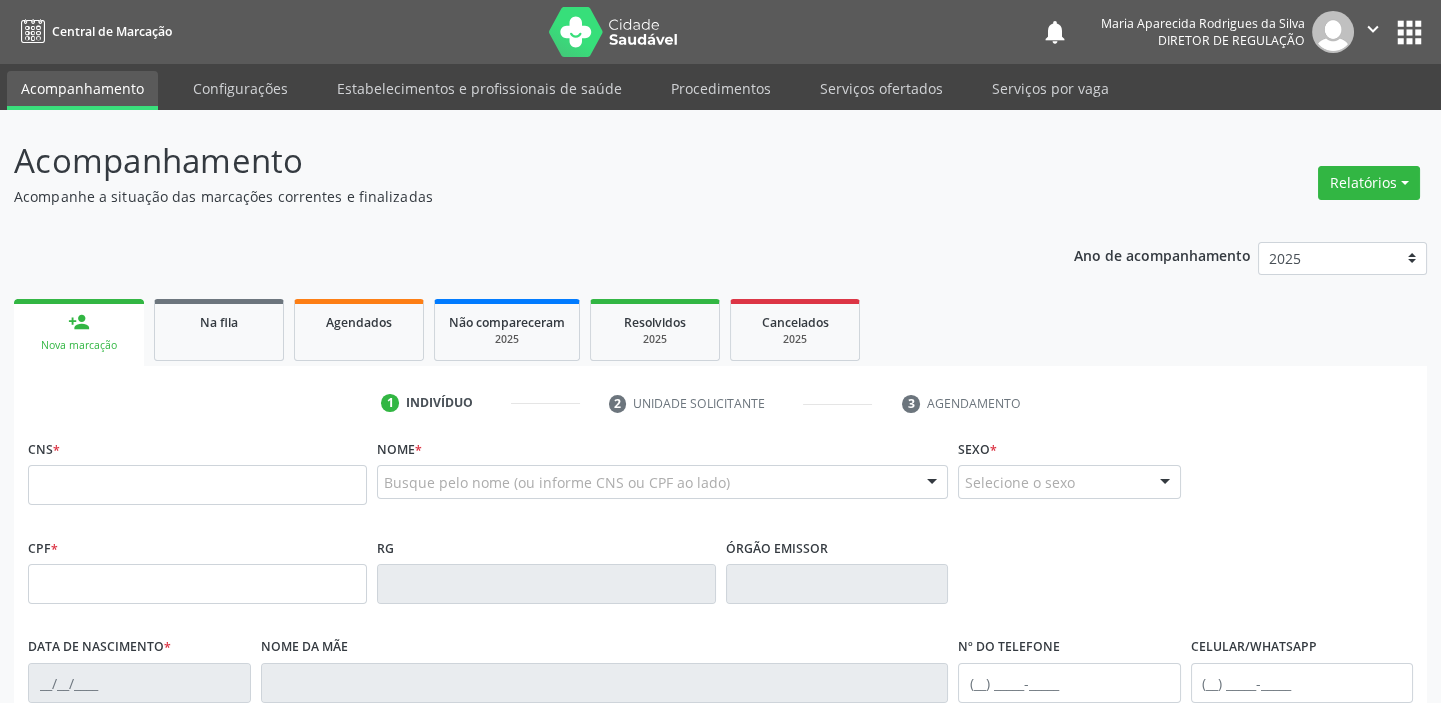 scroll, scrollTop: 380, scrollLeft: 0, axis: vertical 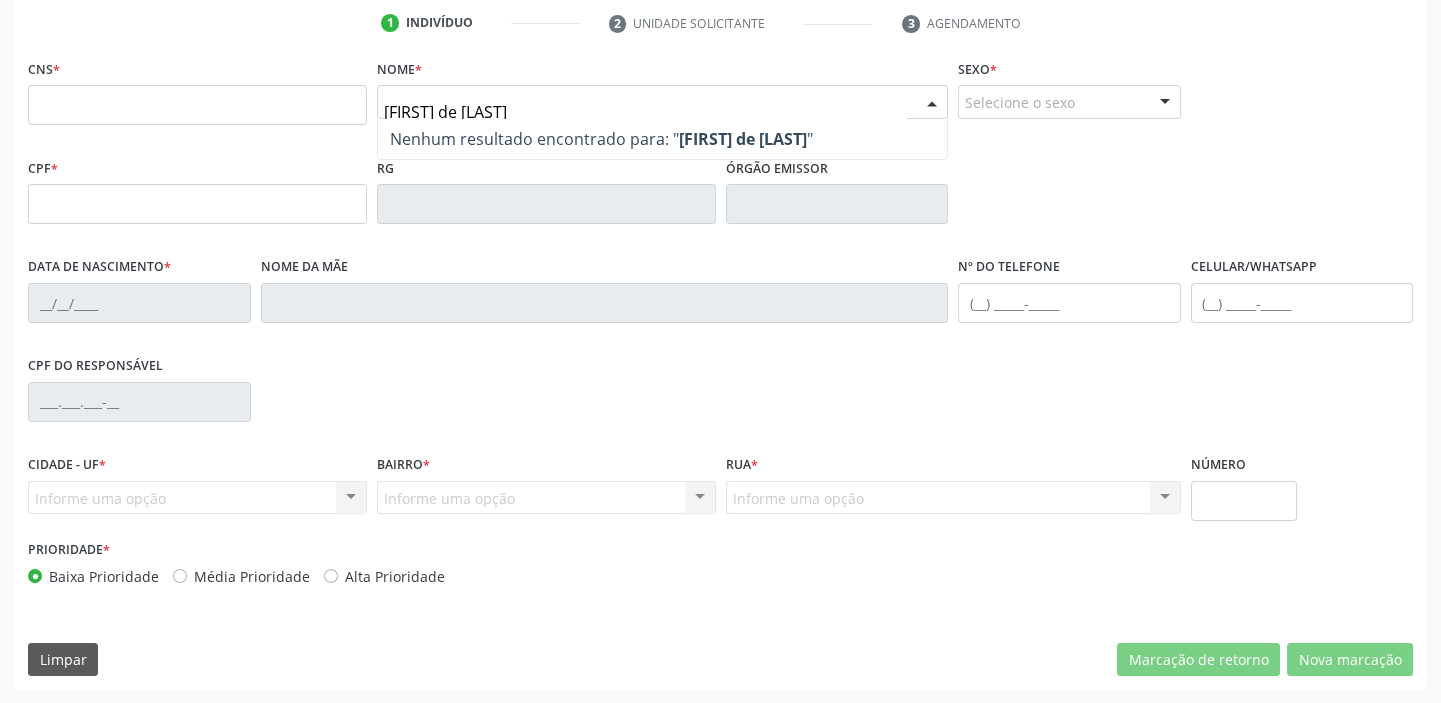 type on "[FIRST] de [LAST]" 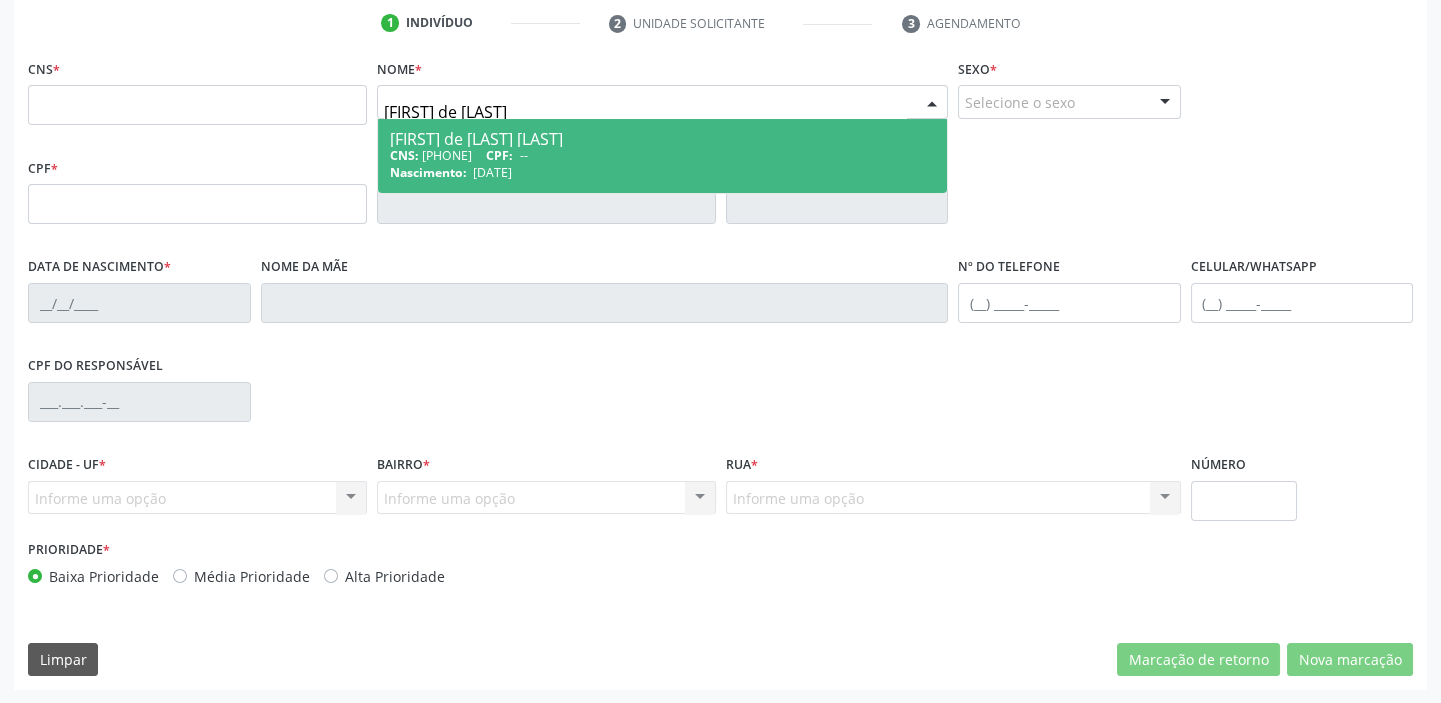 click on "CPF:" at bounding box center [499, 155] 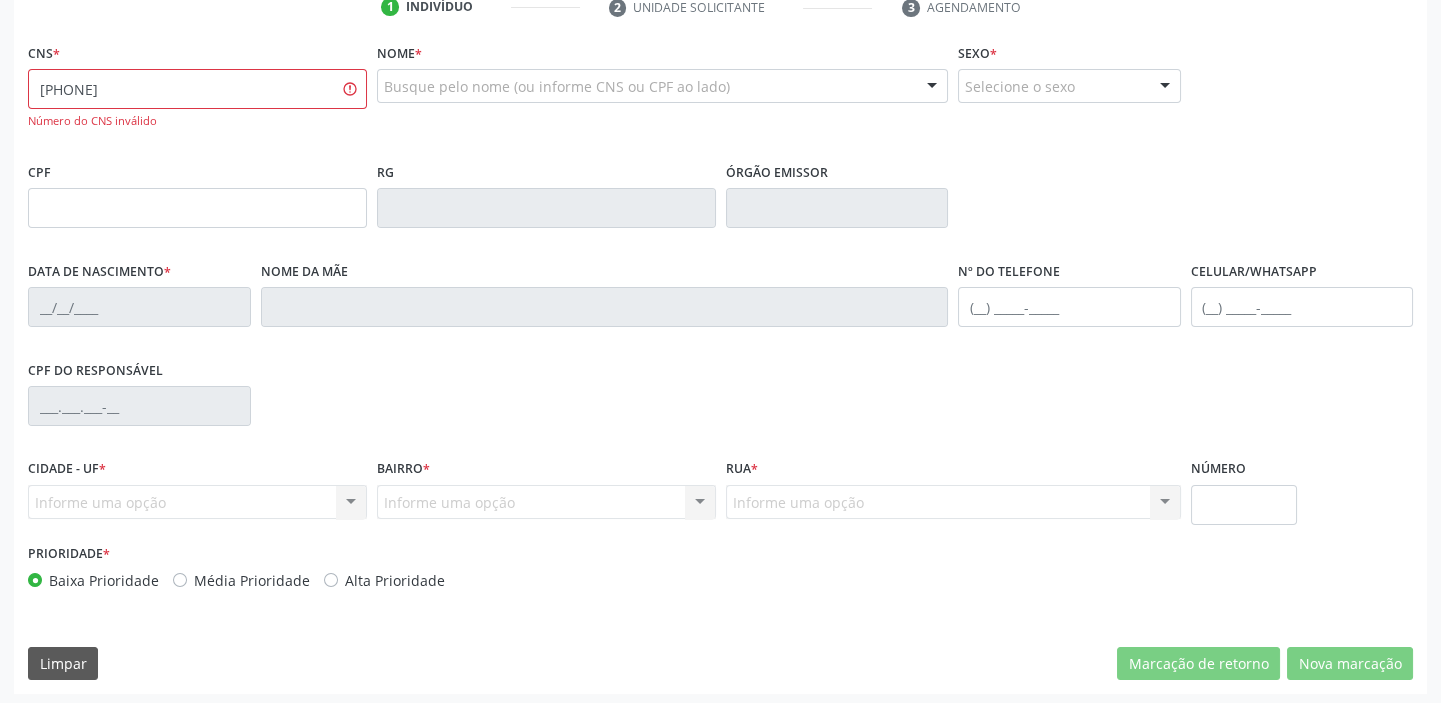 scroll, scrollTop: 400, scrollLeft: 0, axis: vertical 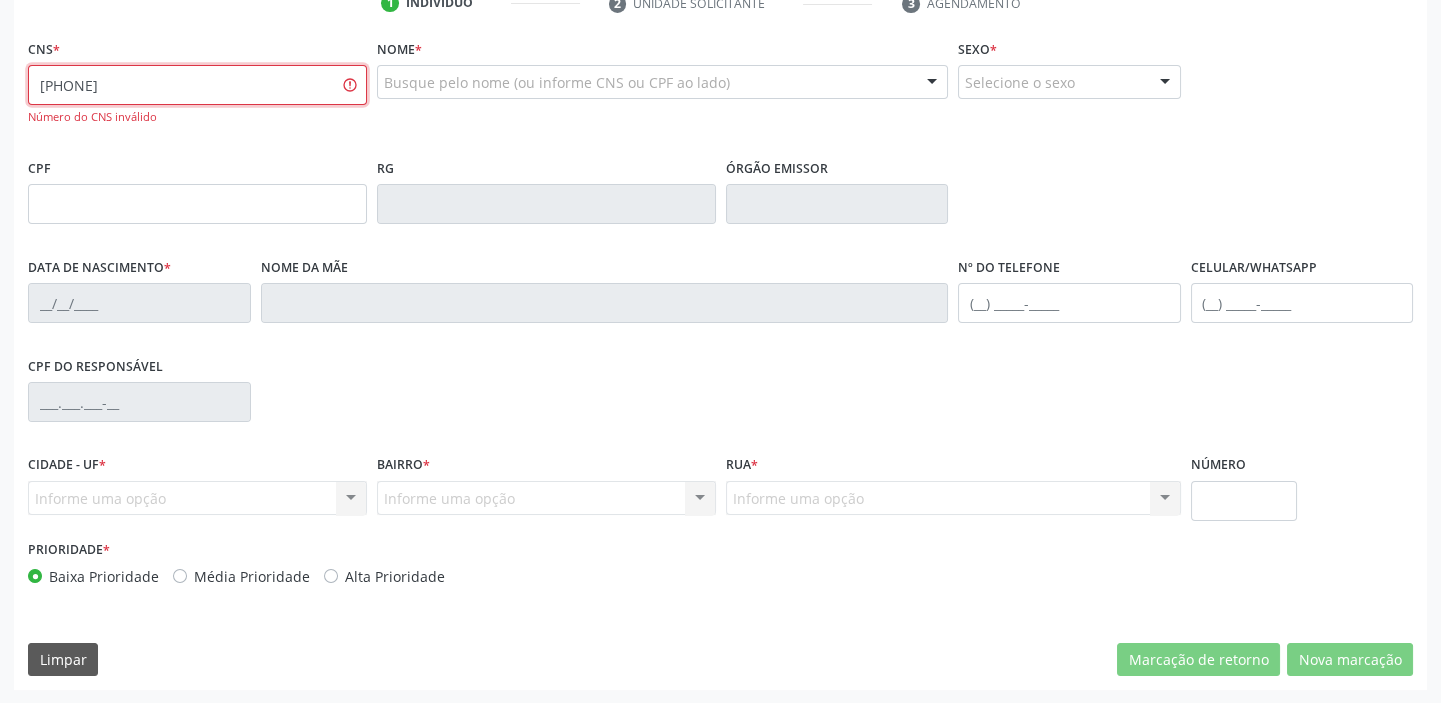 click on "[PHONE]" at bounding box center [197, 85] 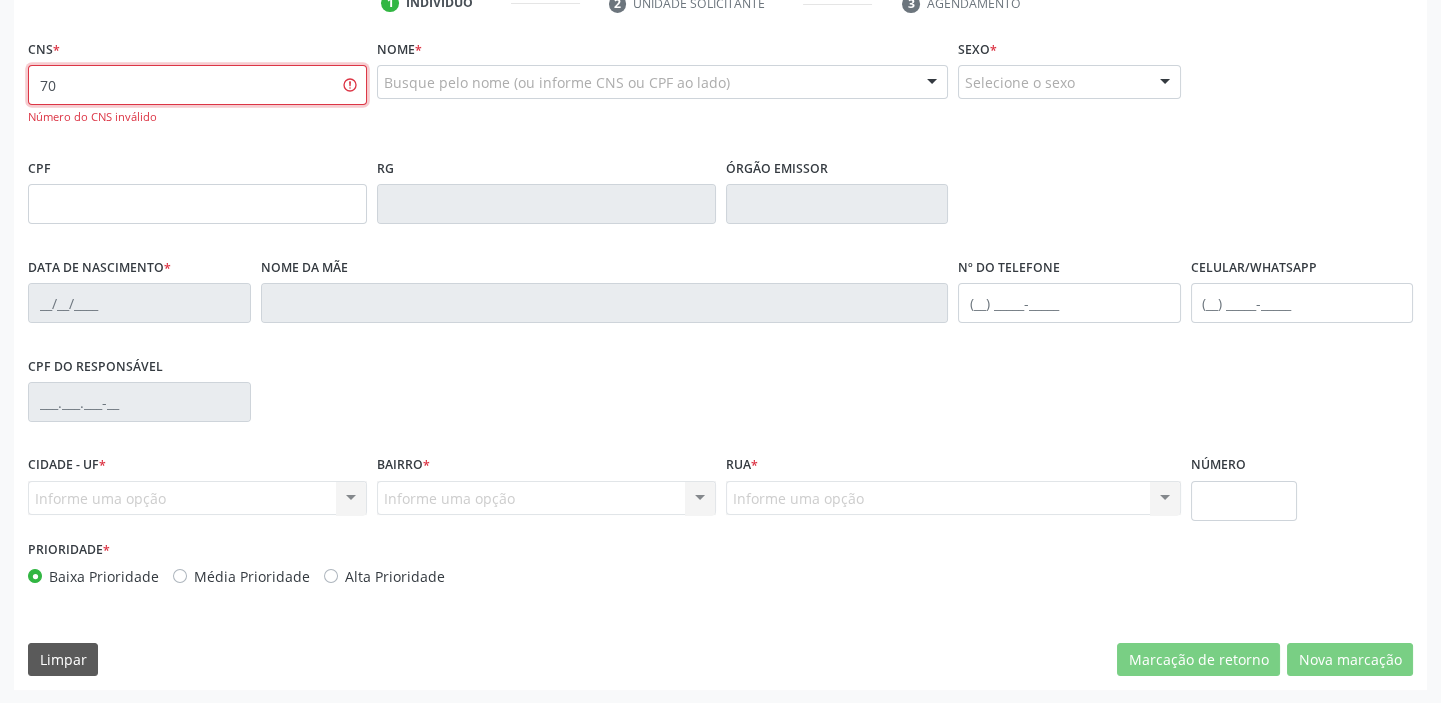 type on "7" 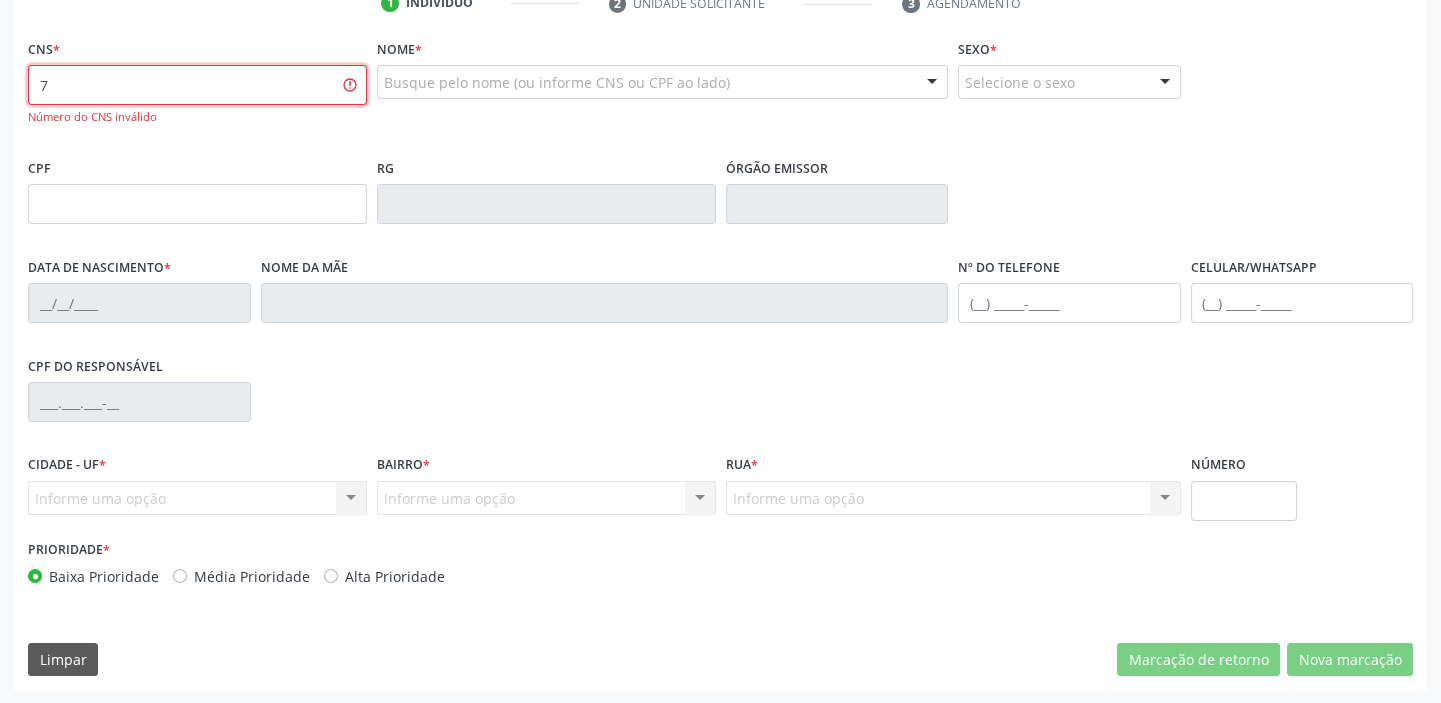 type 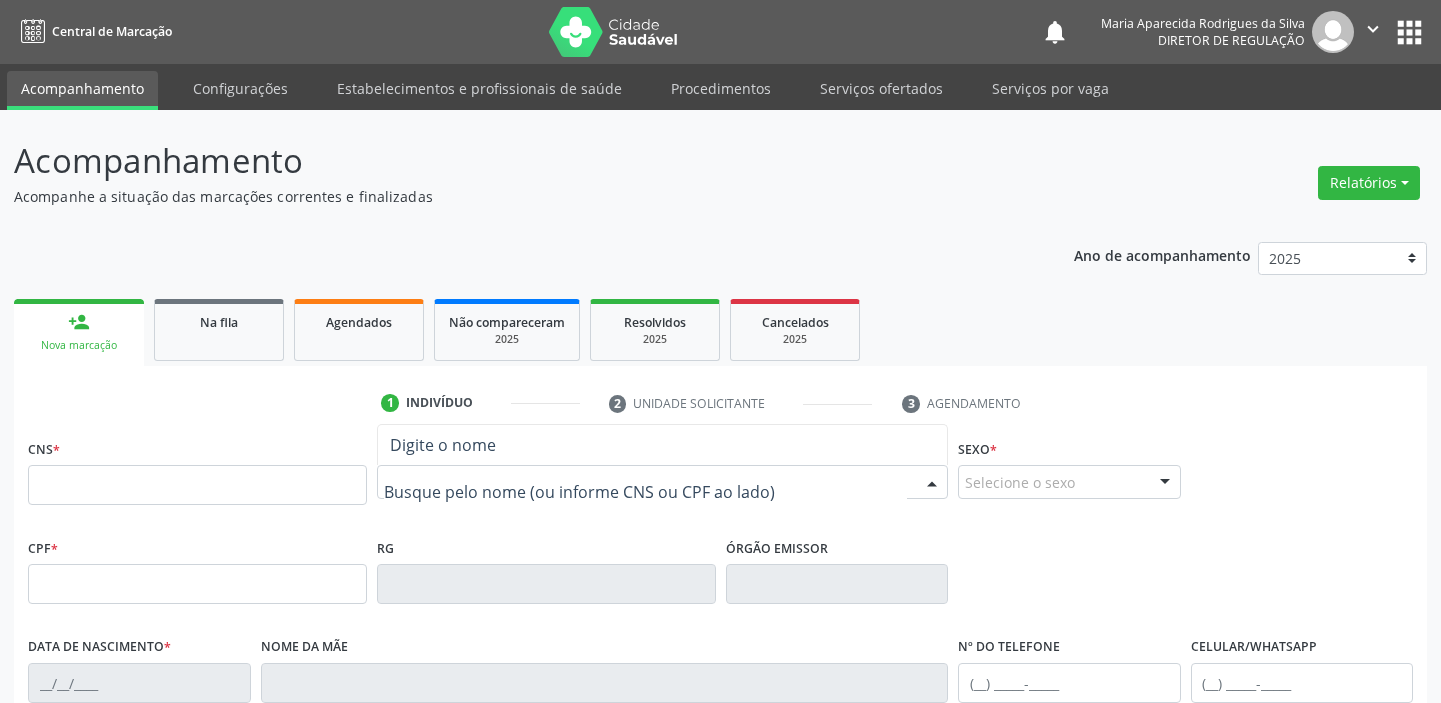 scroll, scrollTop: 0, scrollLeft: 0, axis: both 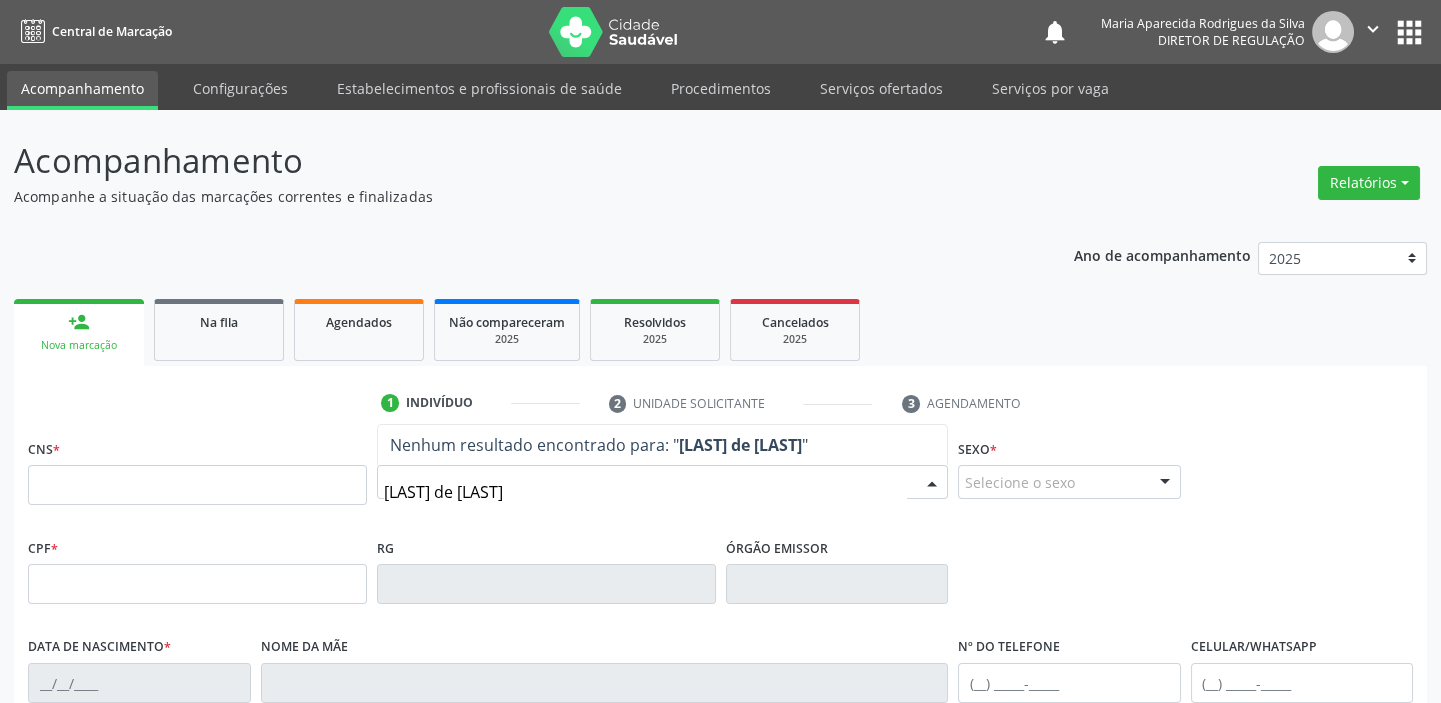 type on "[LAST] de [LAST]" 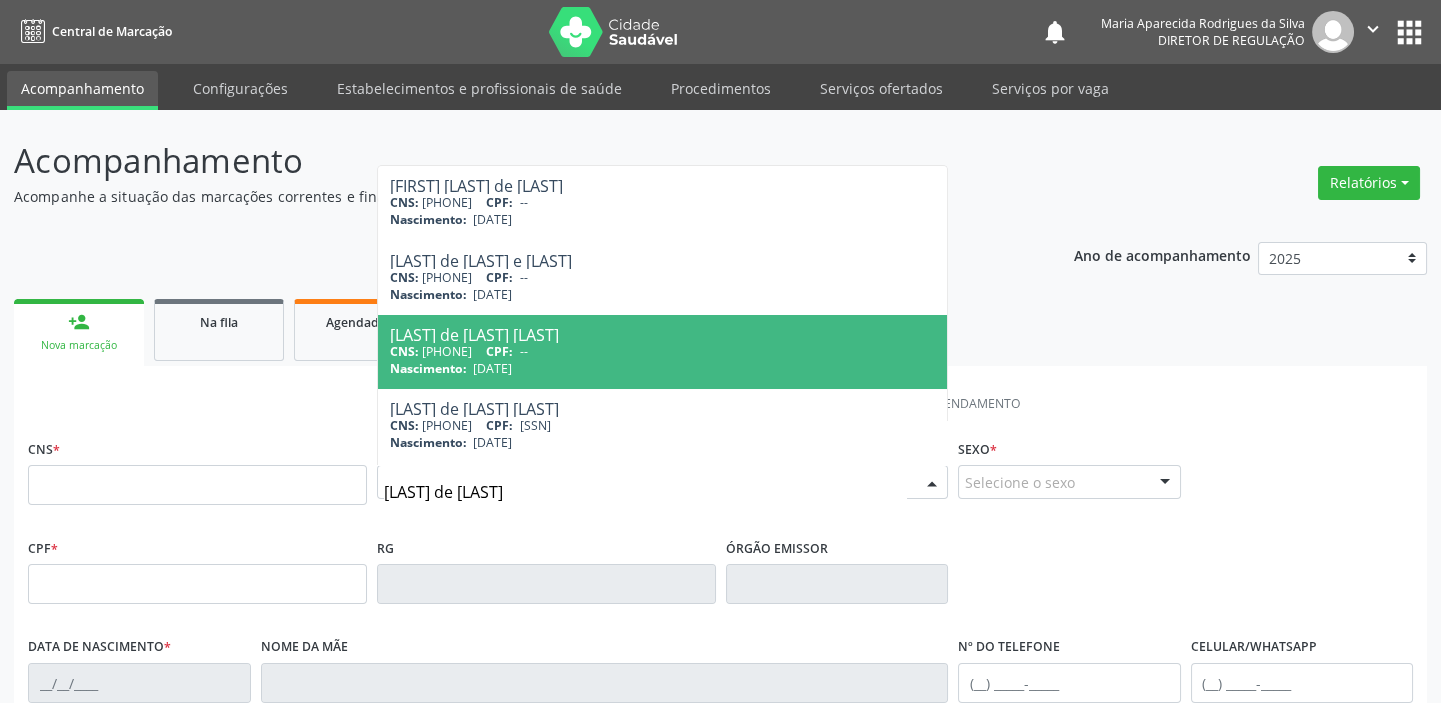 click on "CPF:" at bounding box center [499, 351] 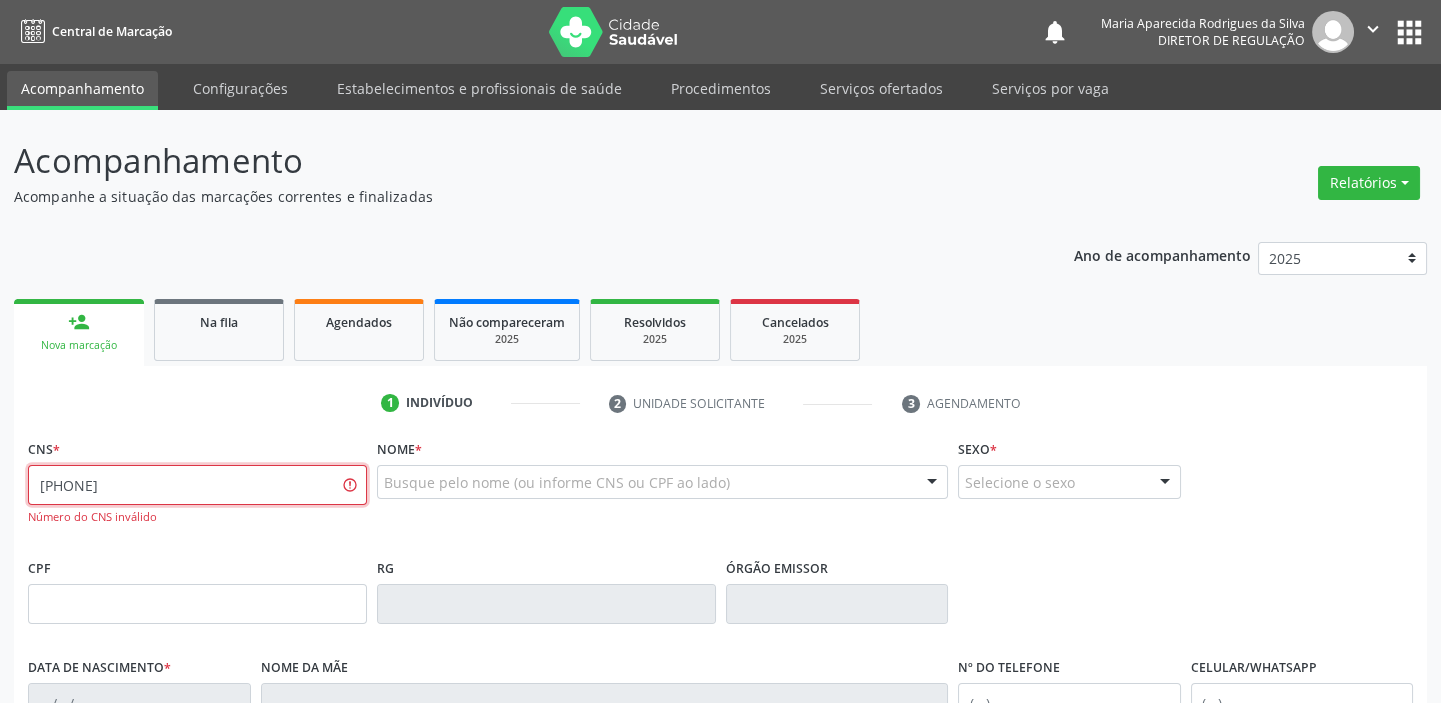 click on "[PHONE]" at bounding box center (197, 485) 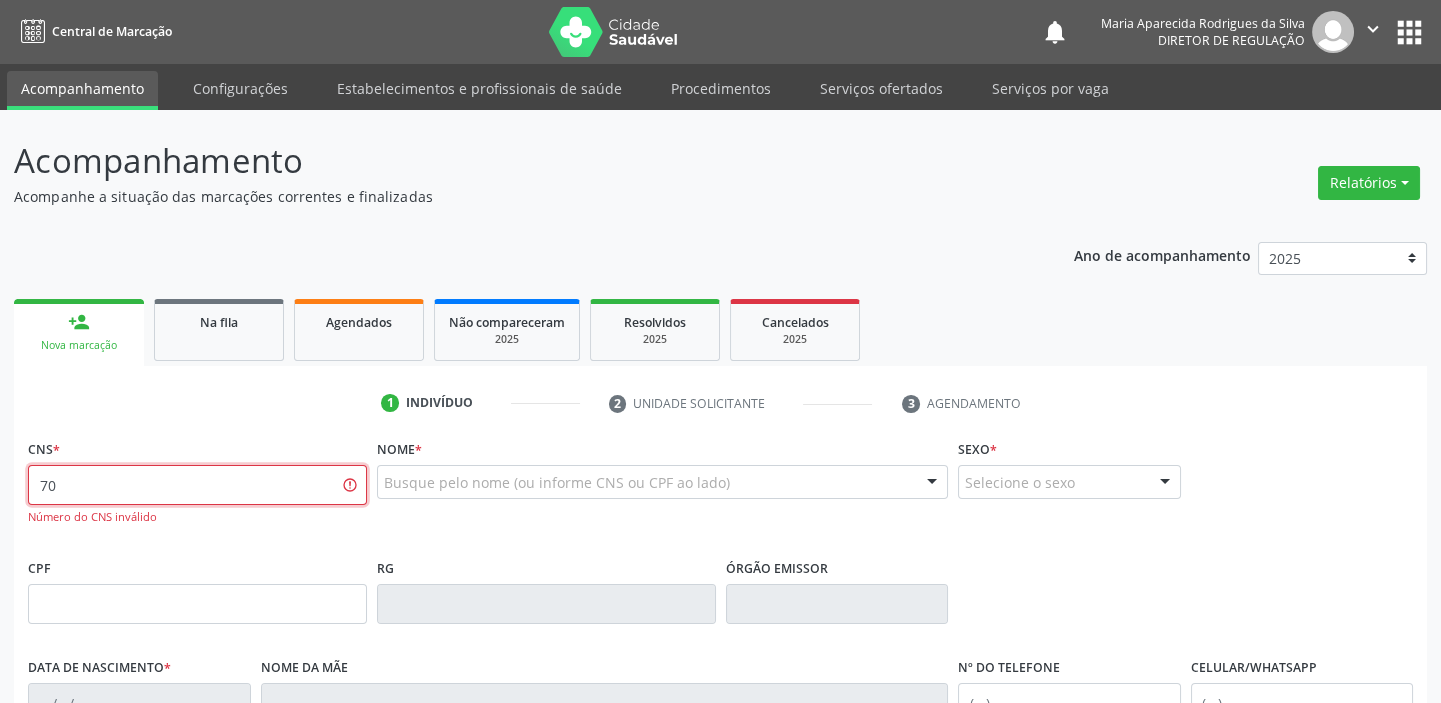 type on "7" 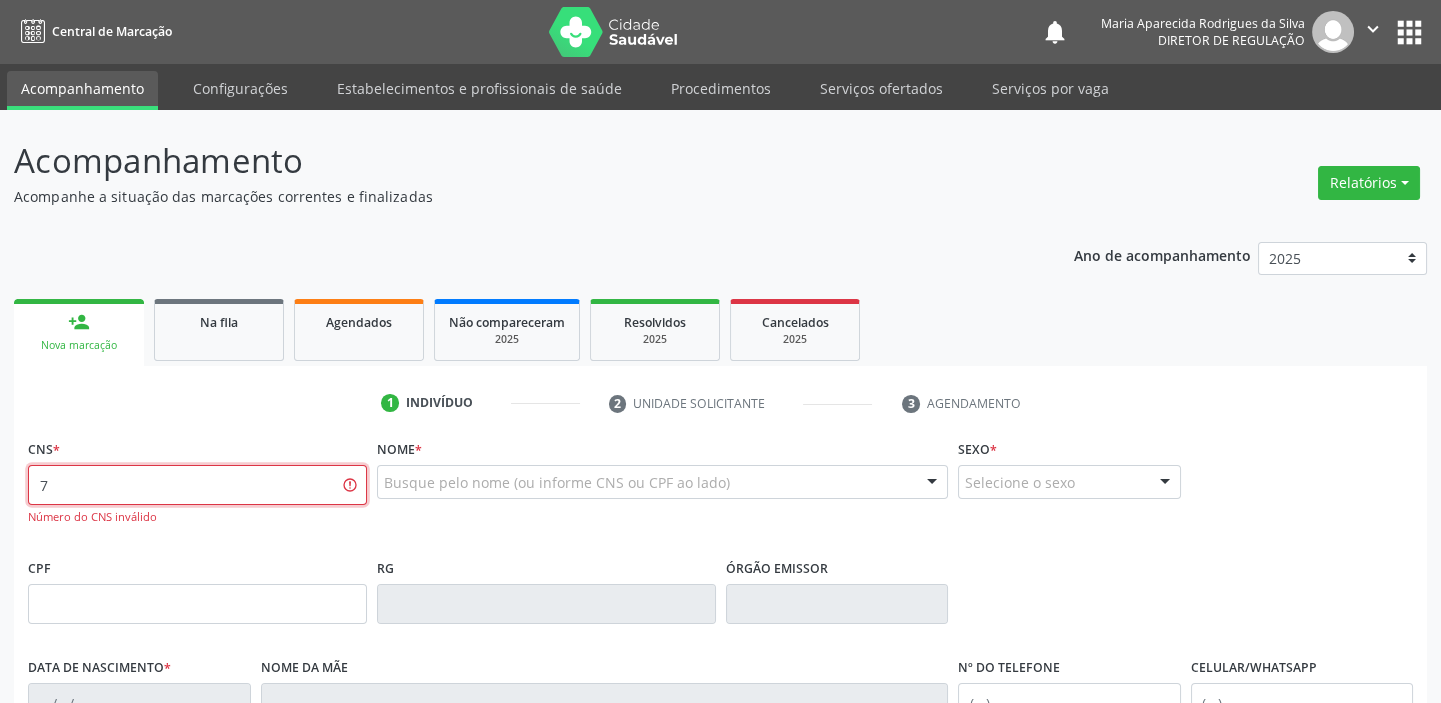 type 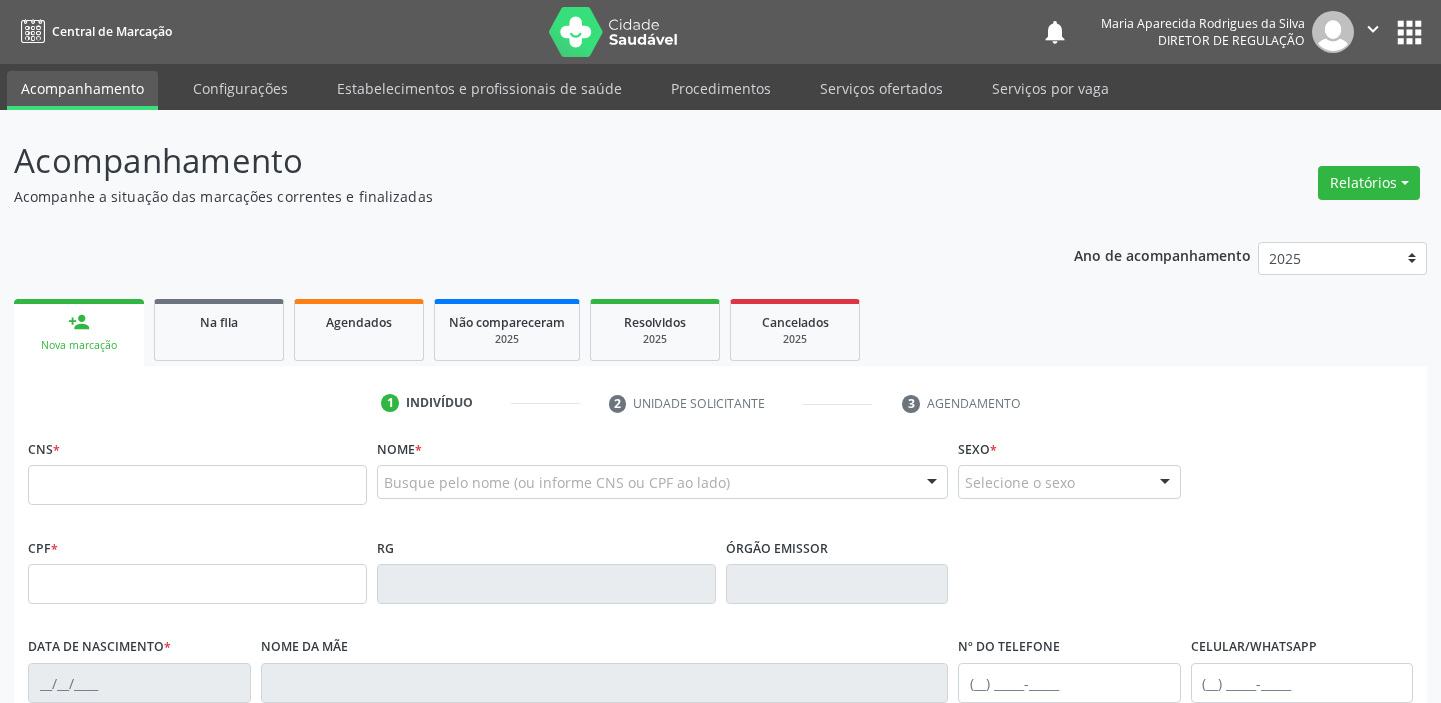 scroll, scrollTop: 0, scrollLeft: 0, axis: both 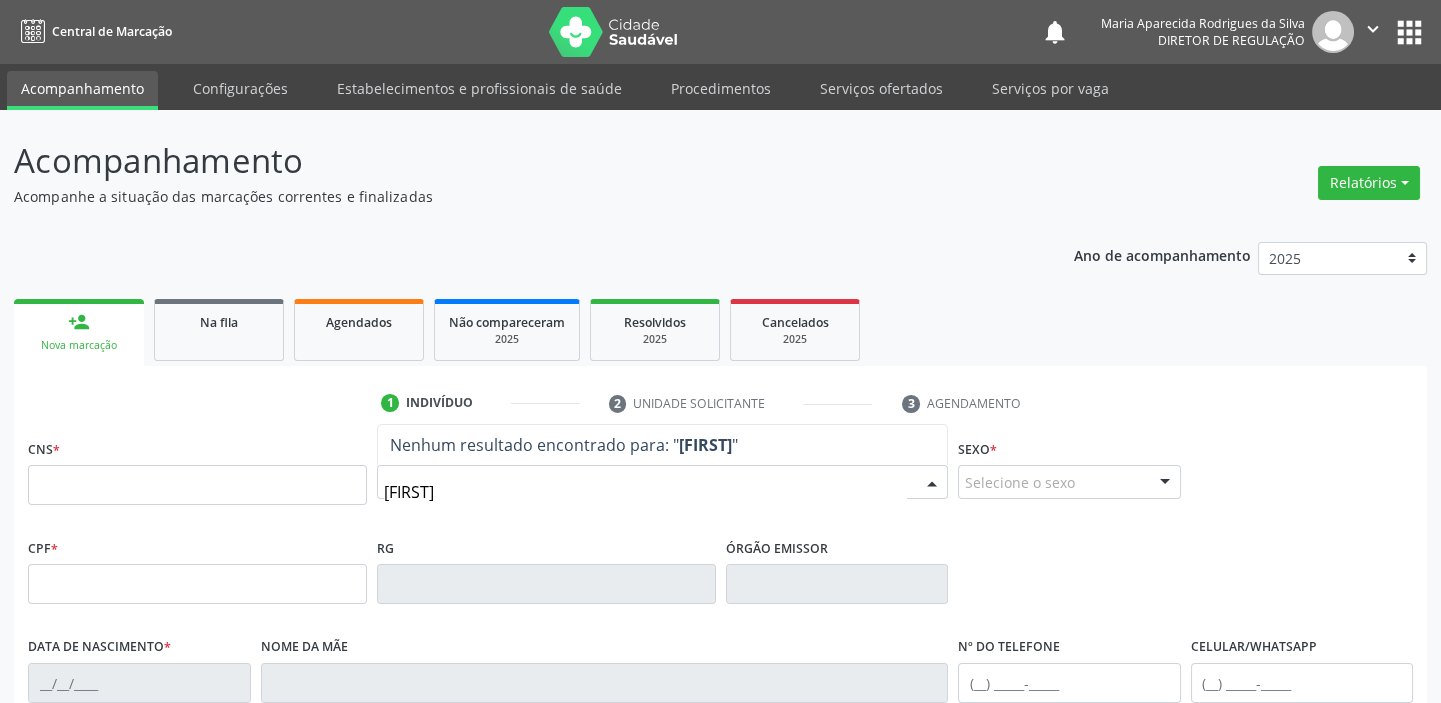 type on "[LAST] de [LAST]" 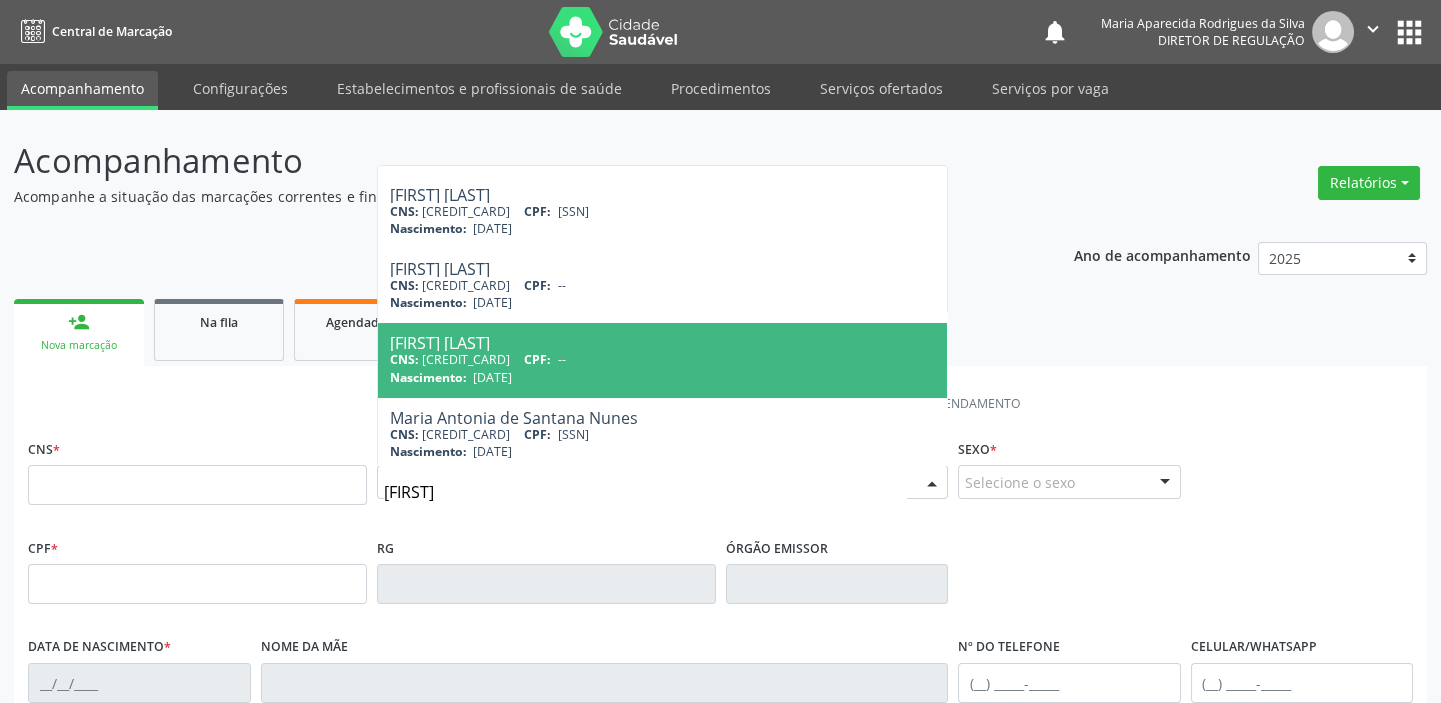 scroll, scrollTop: 443, scrollLeft: 0, axis: vertical 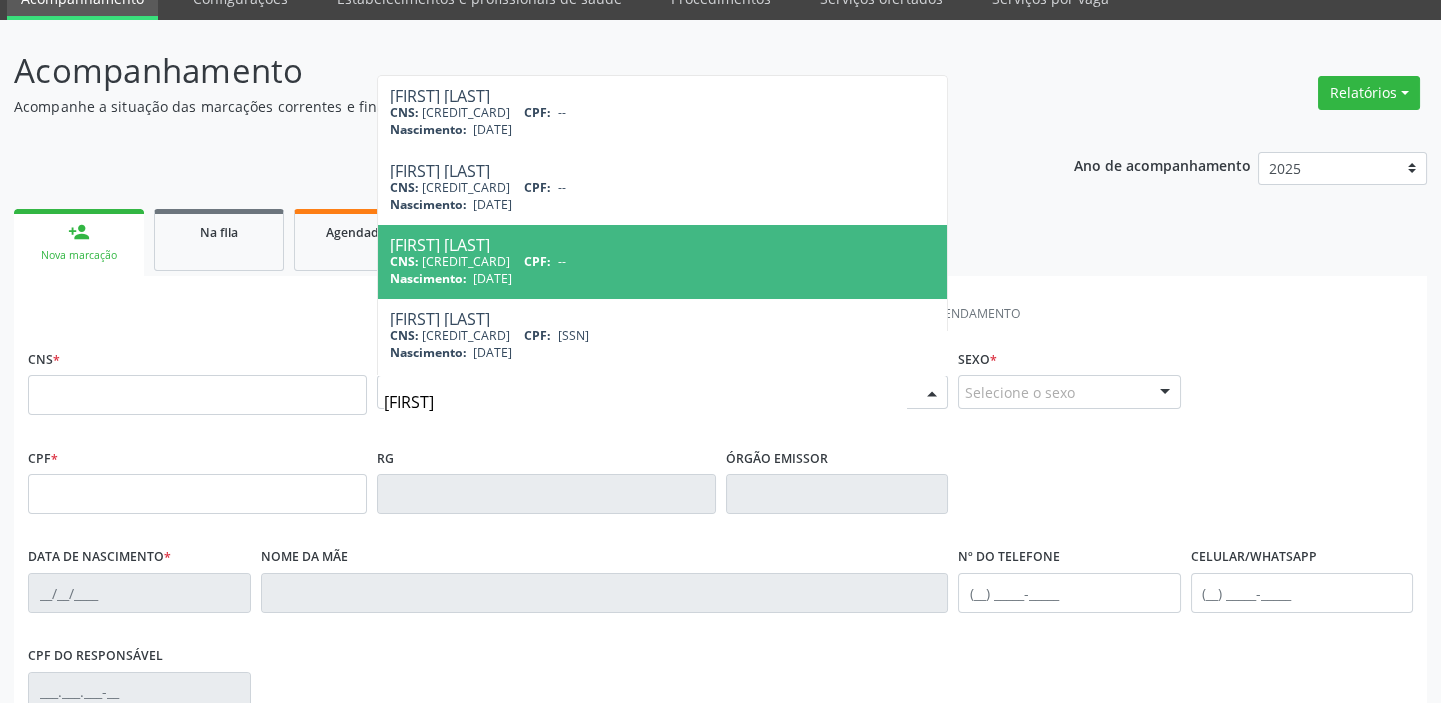 click on "[DATE]" at bounding box center (492, 278) 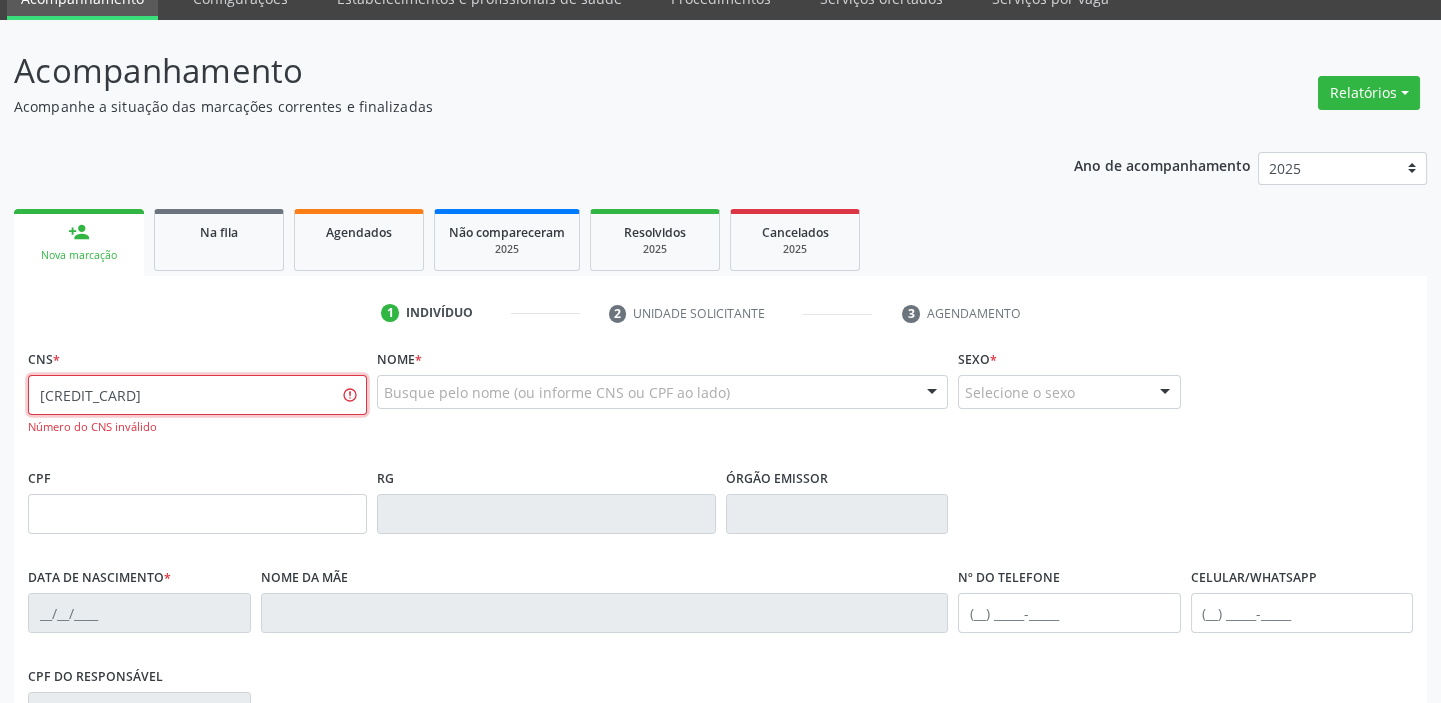 click on "[PHONE]" at bounding box center (197, 395) 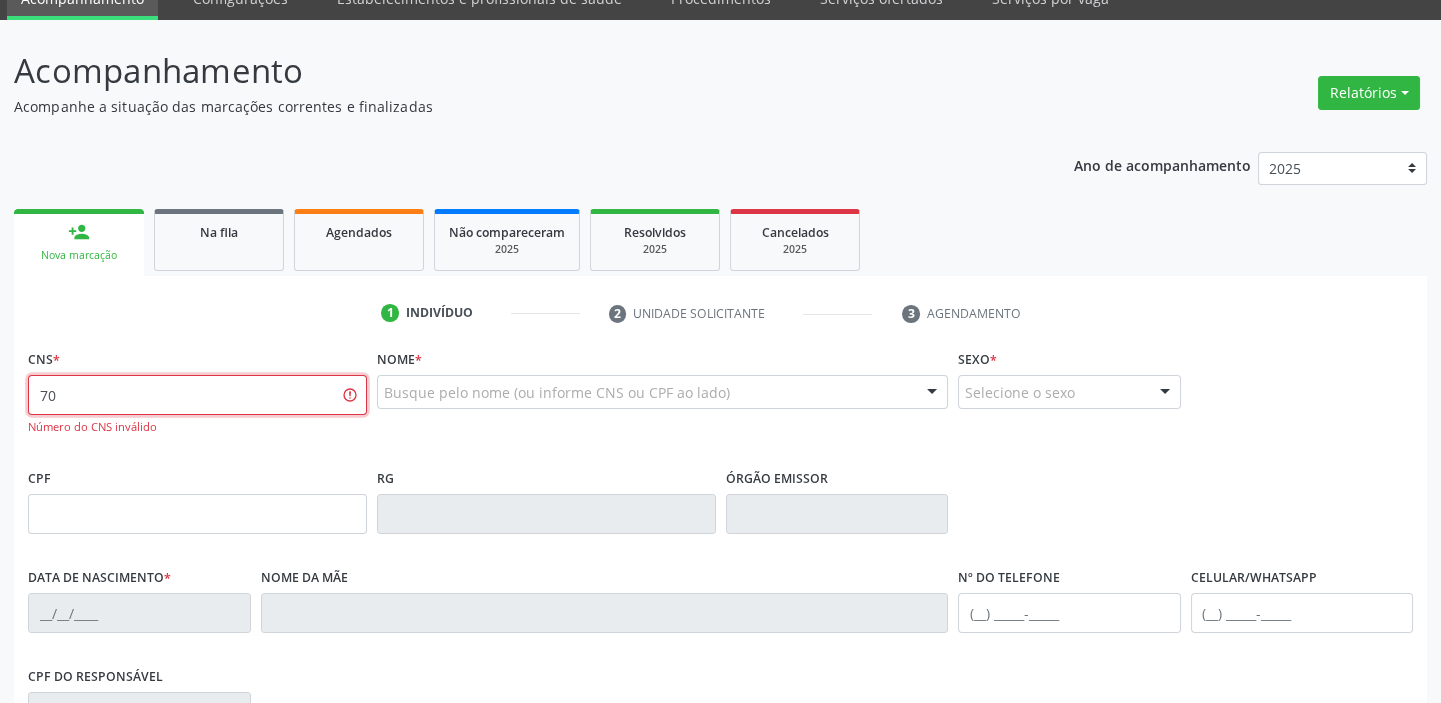 type on "7" 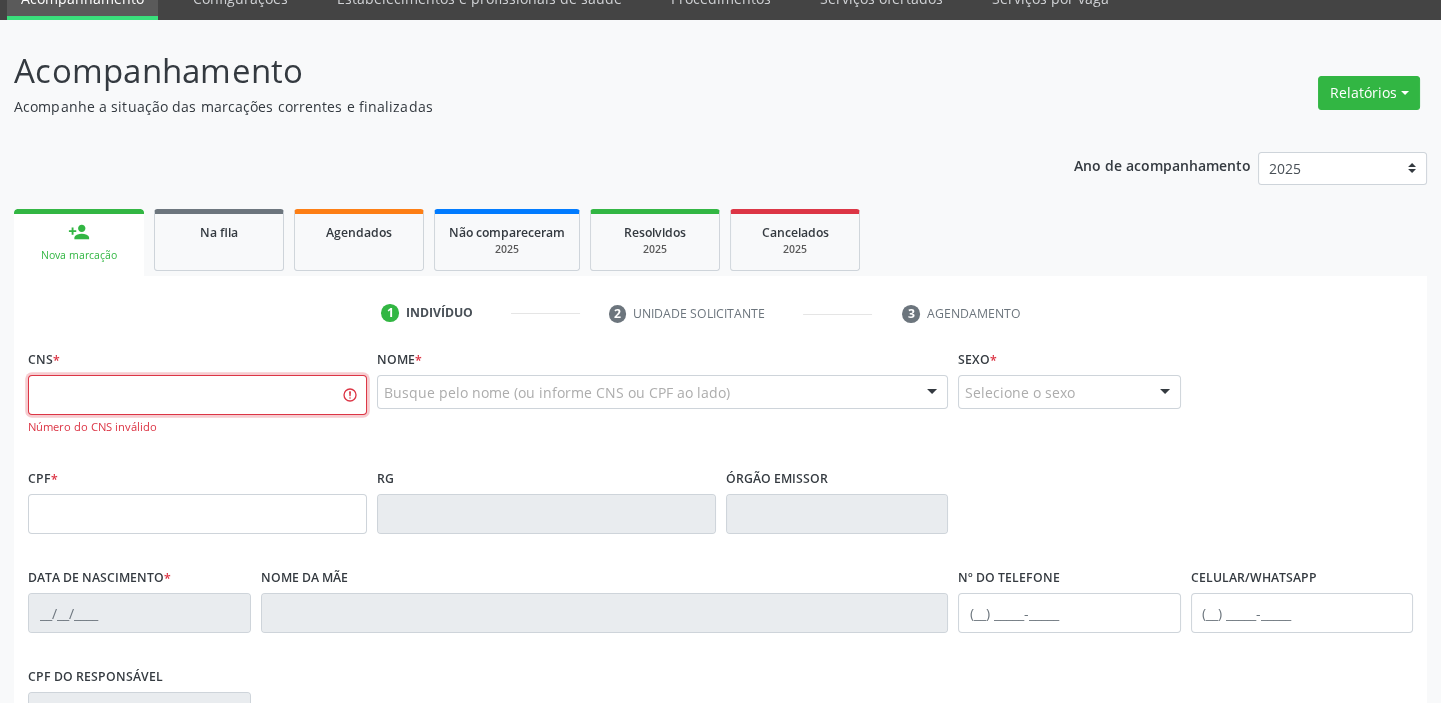 type 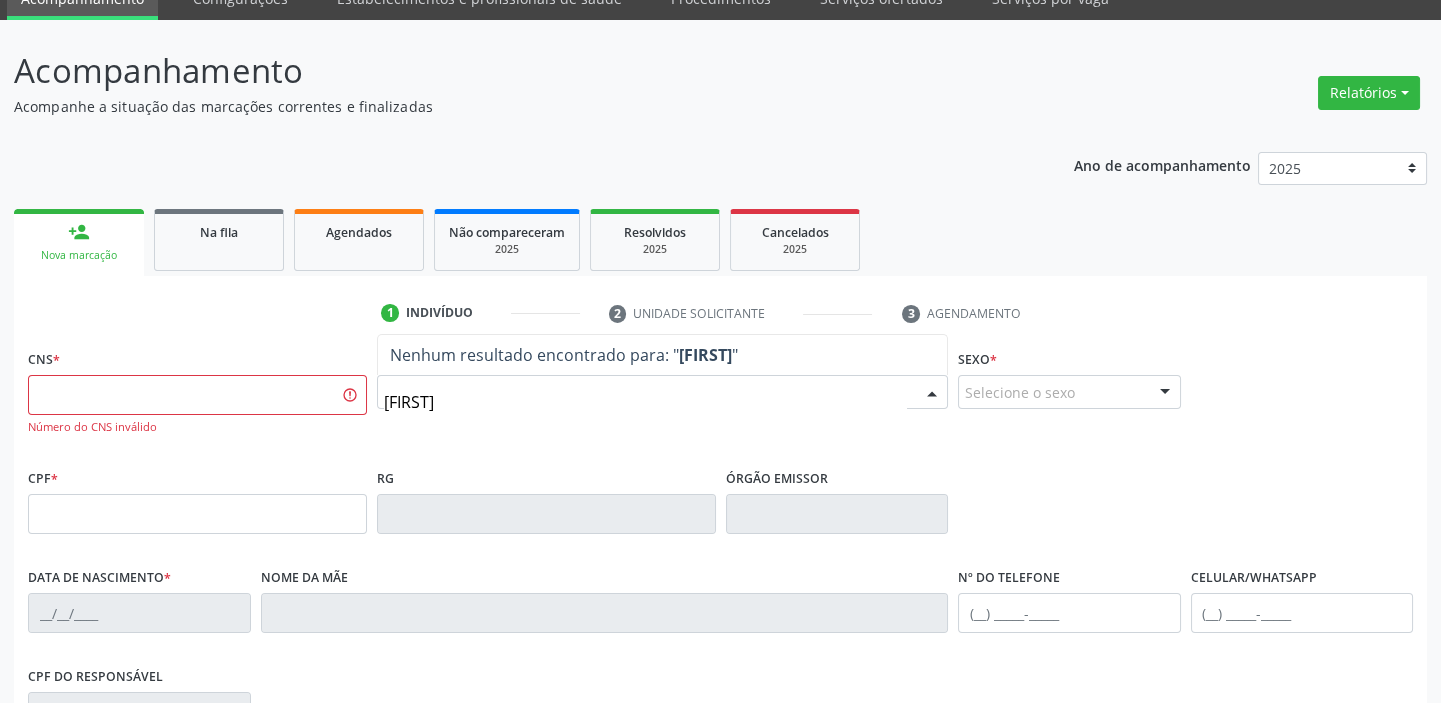 type on "[FIRST] de [LAST]" 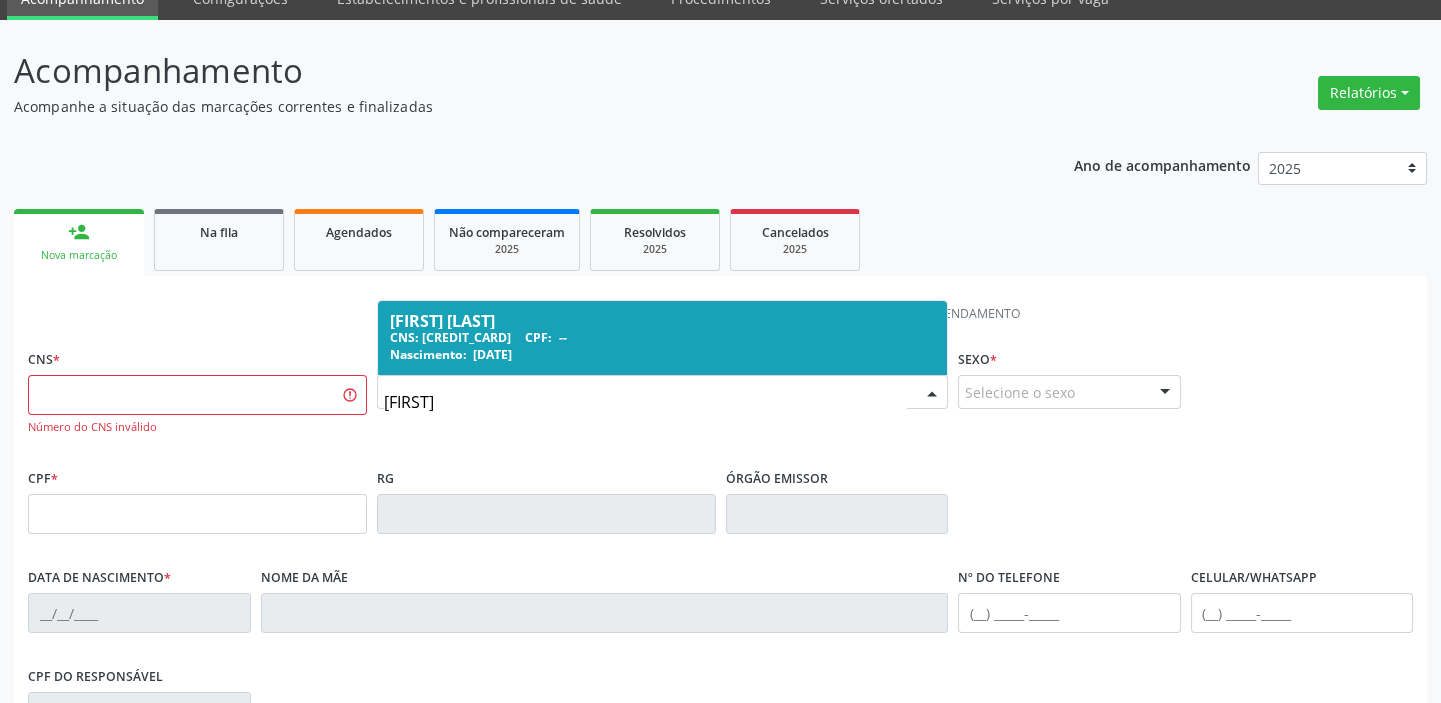 click on "[DATE]" at bounding box center [492, 354] 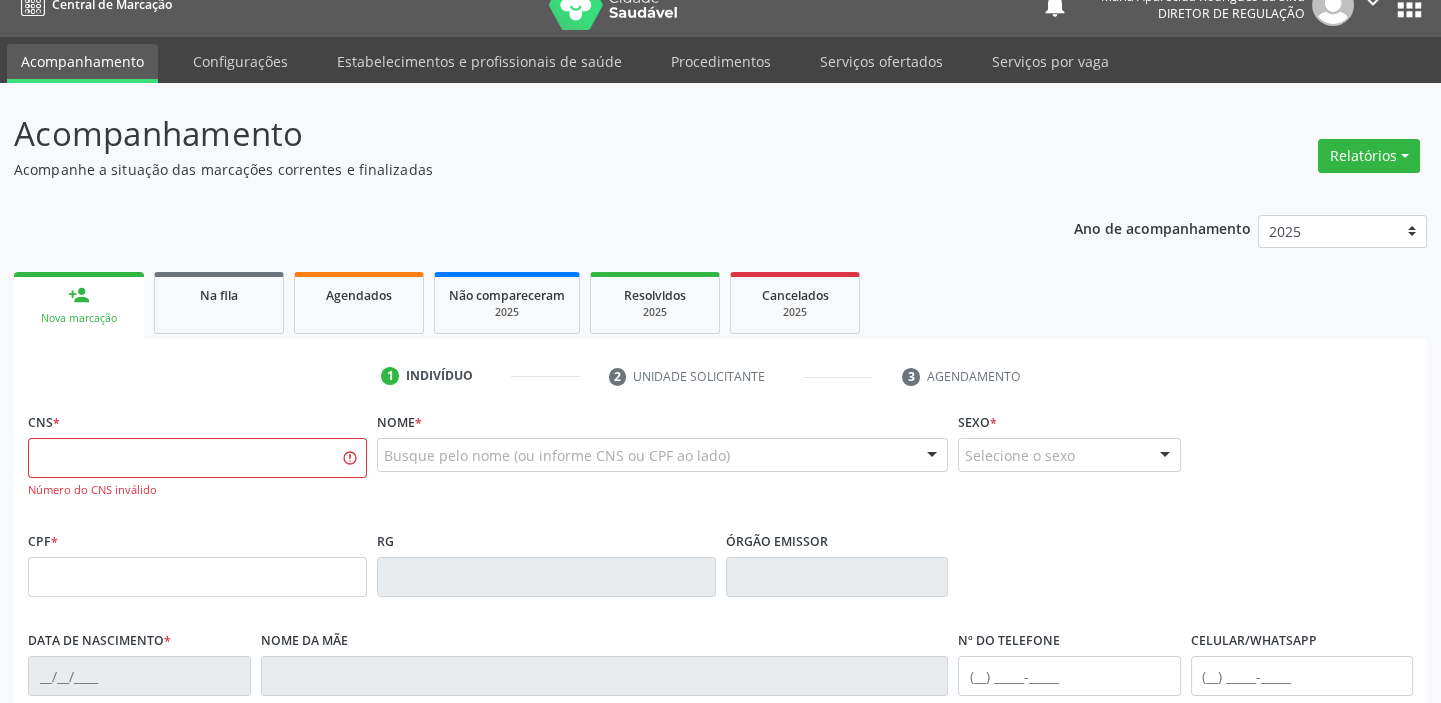 scroll, scrollTop: 0, scrollLeft: 0, axis: both 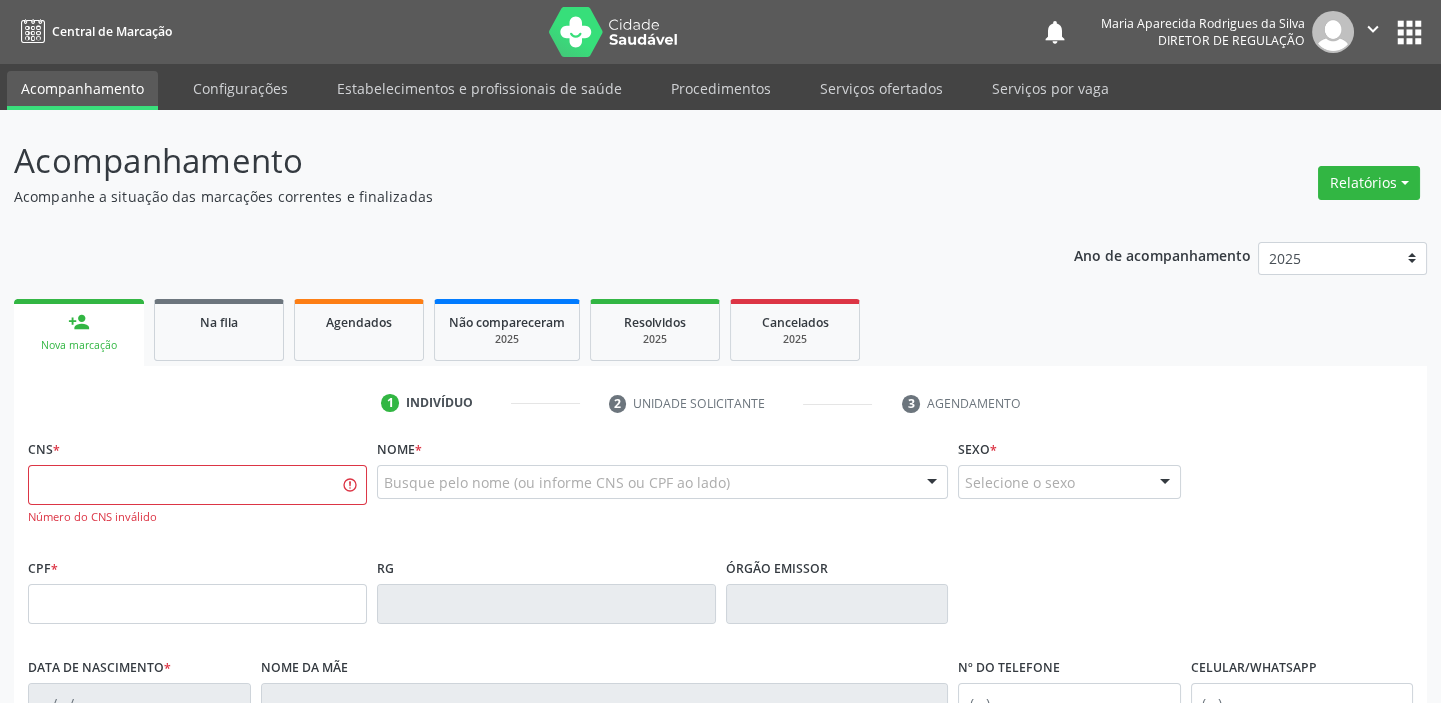 click on "apps" at bounding box center (1409, 32) 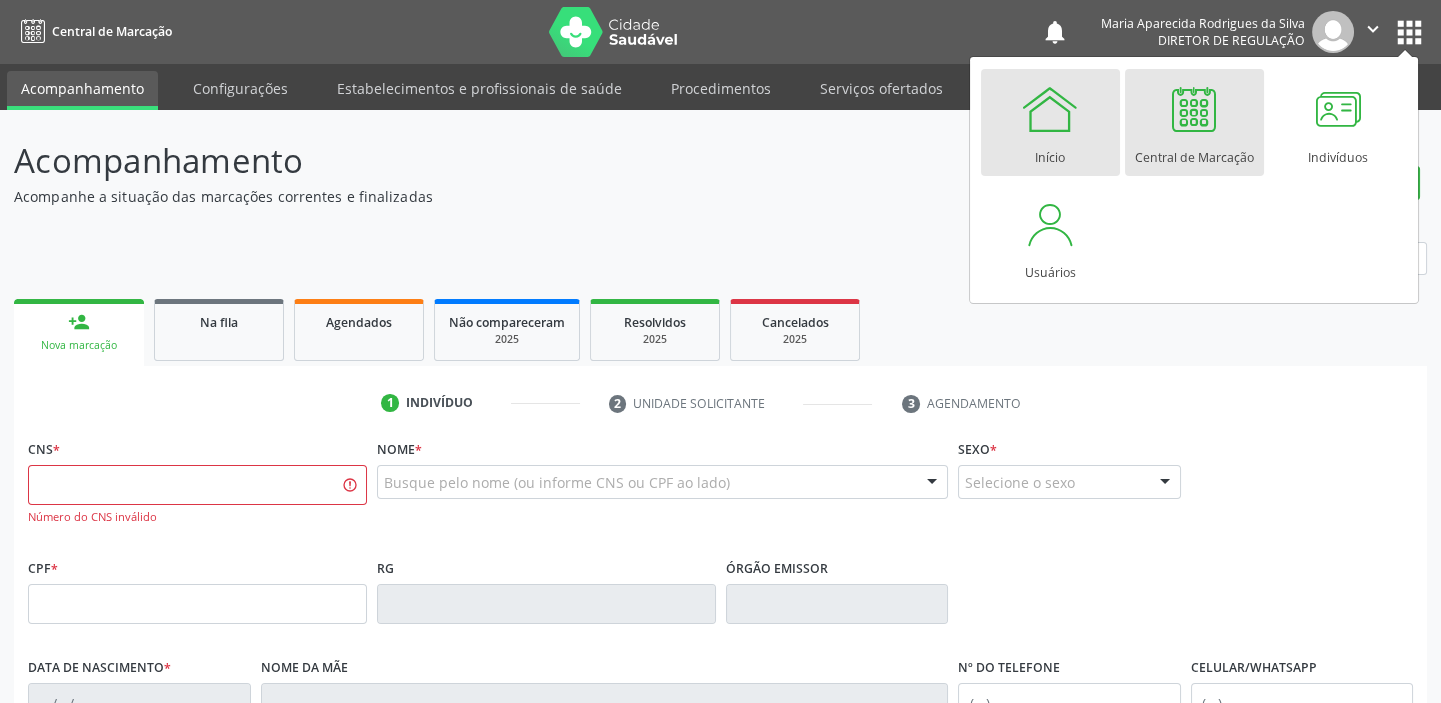 click on "Início" at bounding box center [1050, 152] 